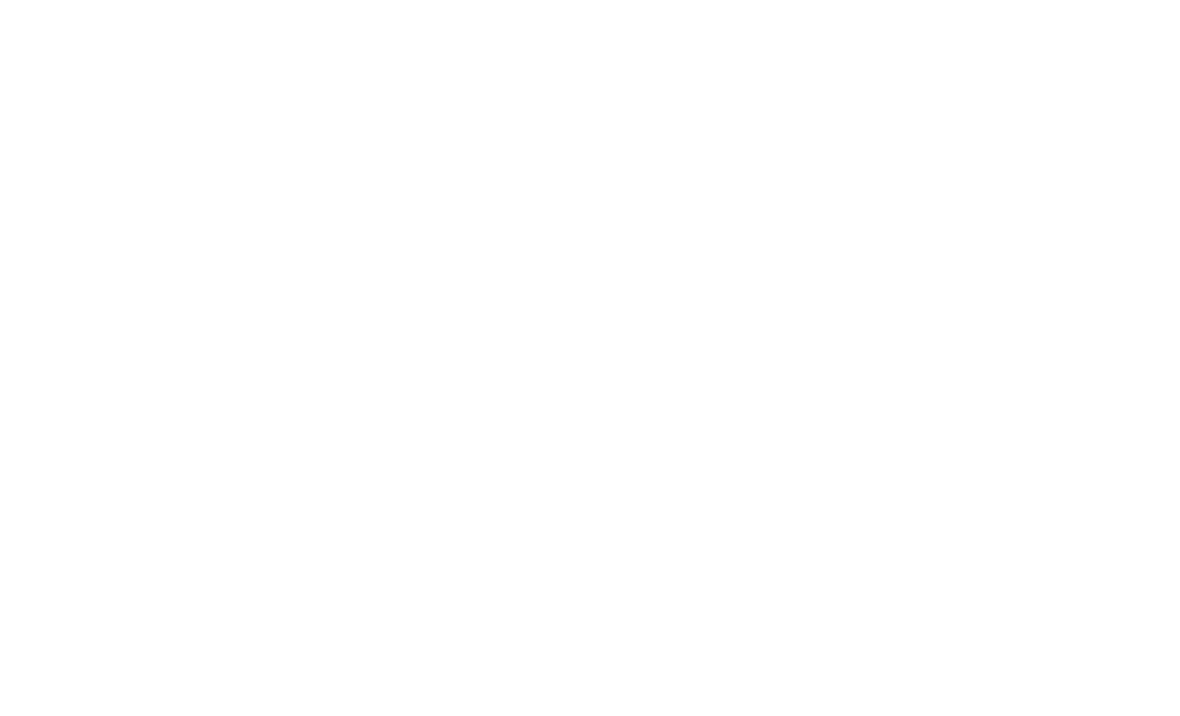 scroll, scrollTop: 0, scrollLeft: 0, axis: both 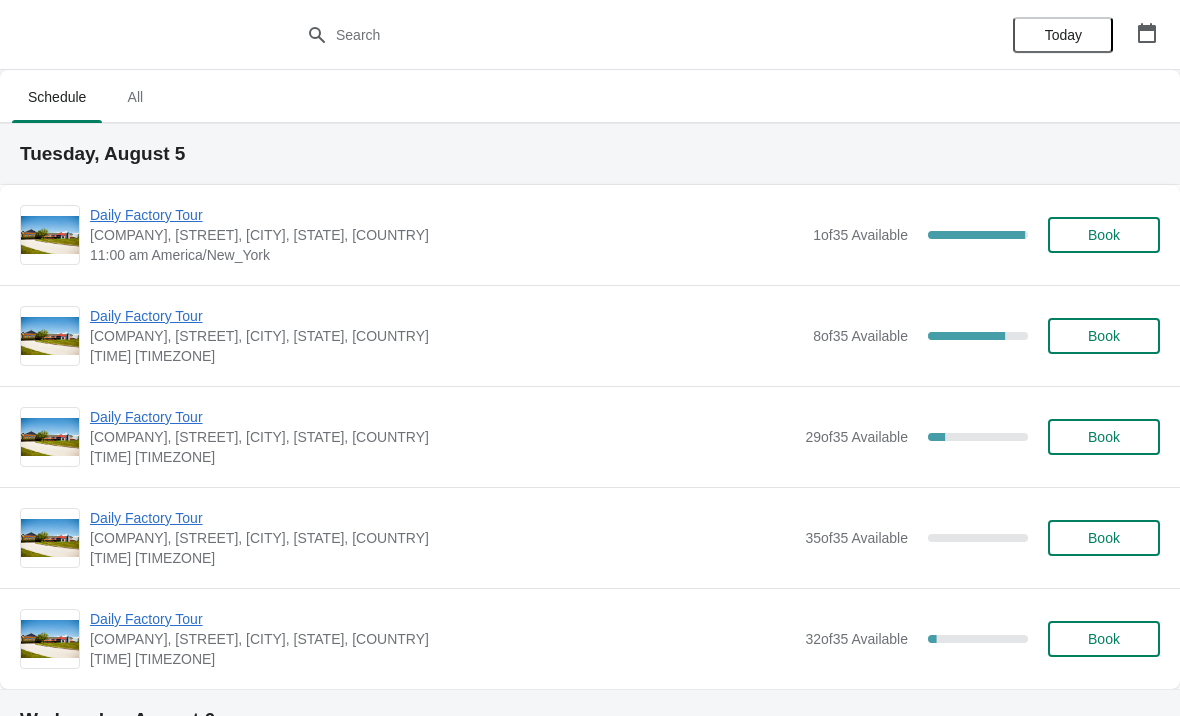 click on "Daily Factory Tour" at bounding box center [446, 215] 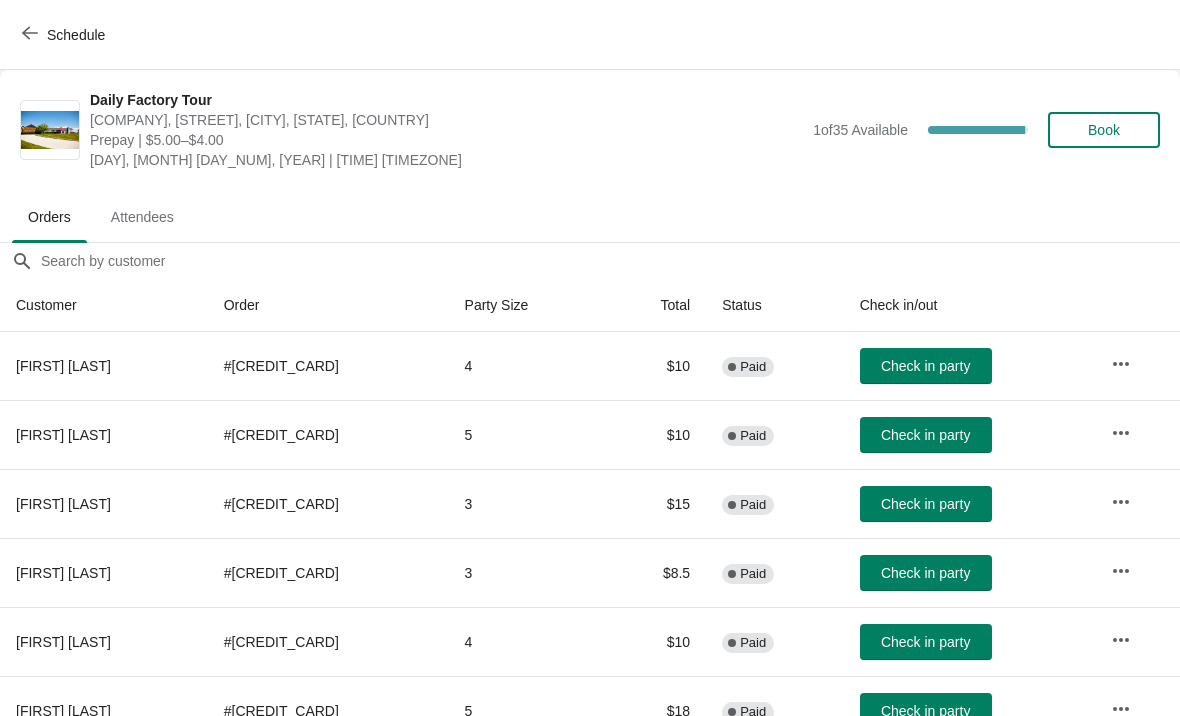 click 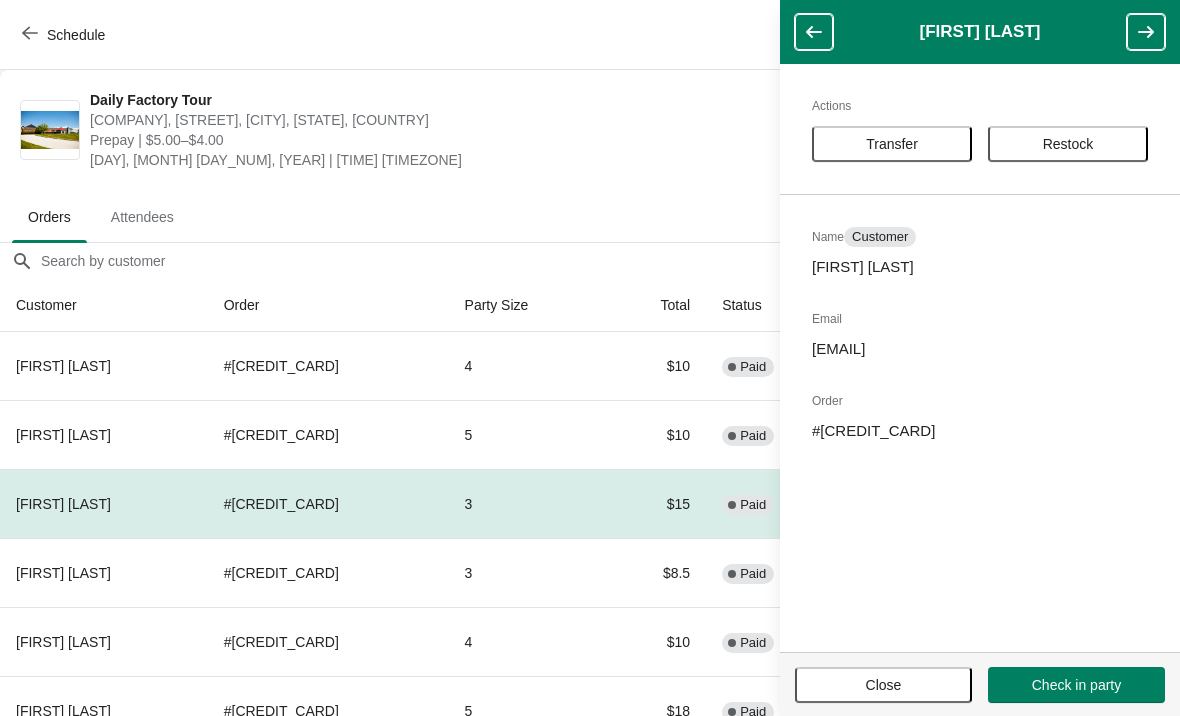 click on "Transfer" at bounding box center (892, 144) 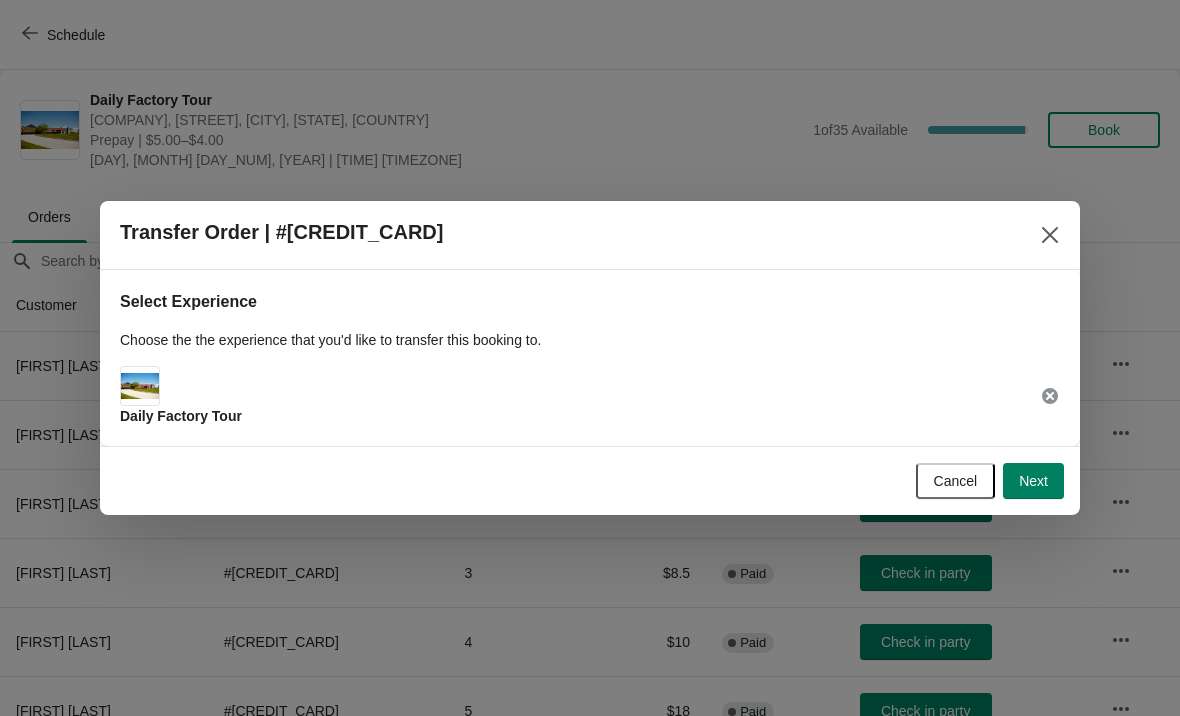 click on "Next" at bounding box center [1033, 481] 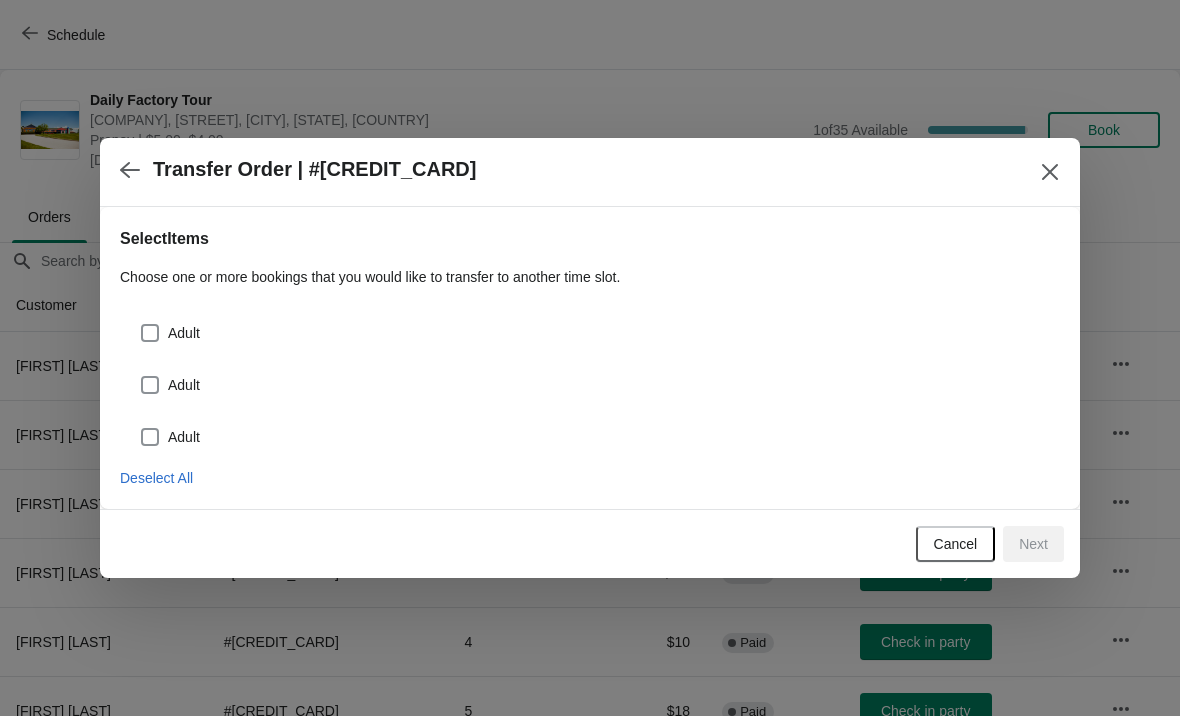 click on "Adult" at bounding box center (170, 333) 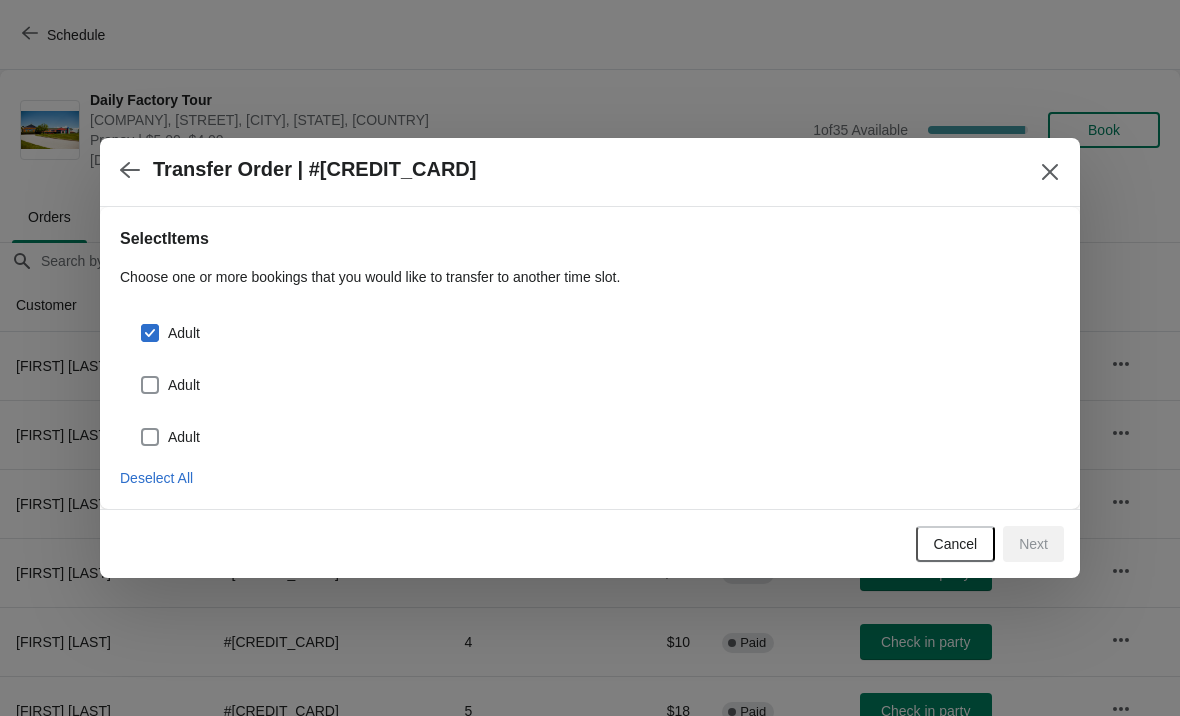 checkbox on "true" 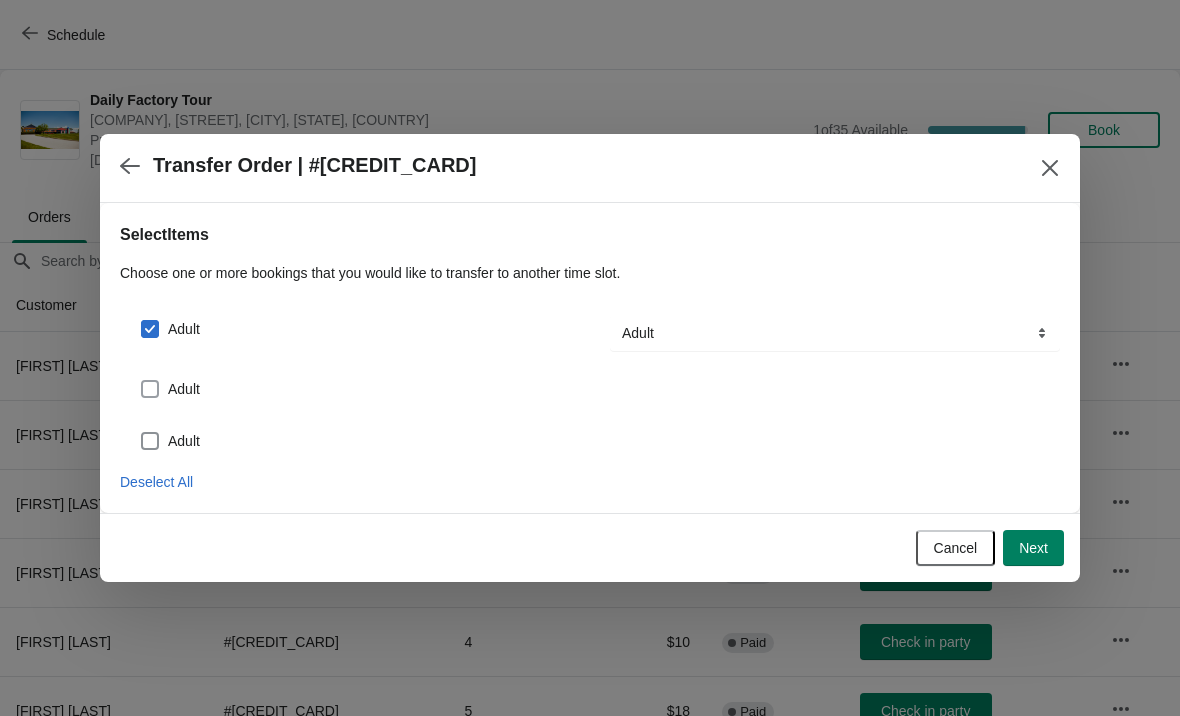click at bounding box center (150, 389) 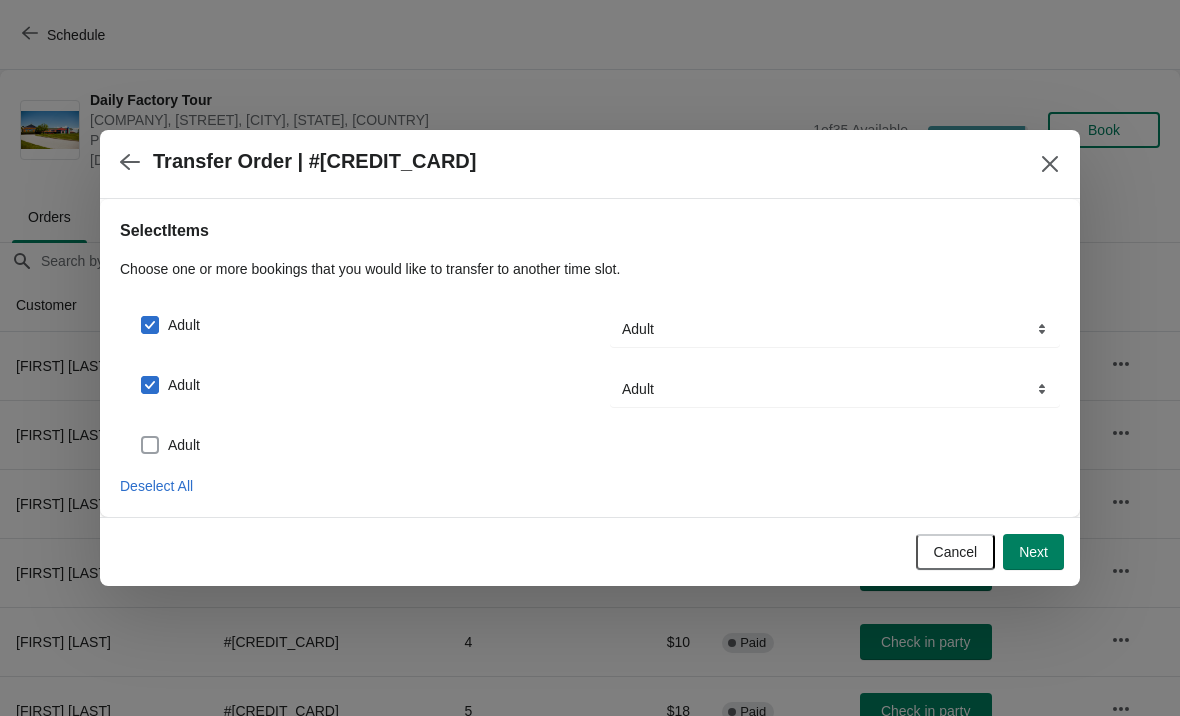 click at bounding box center (150, 445) 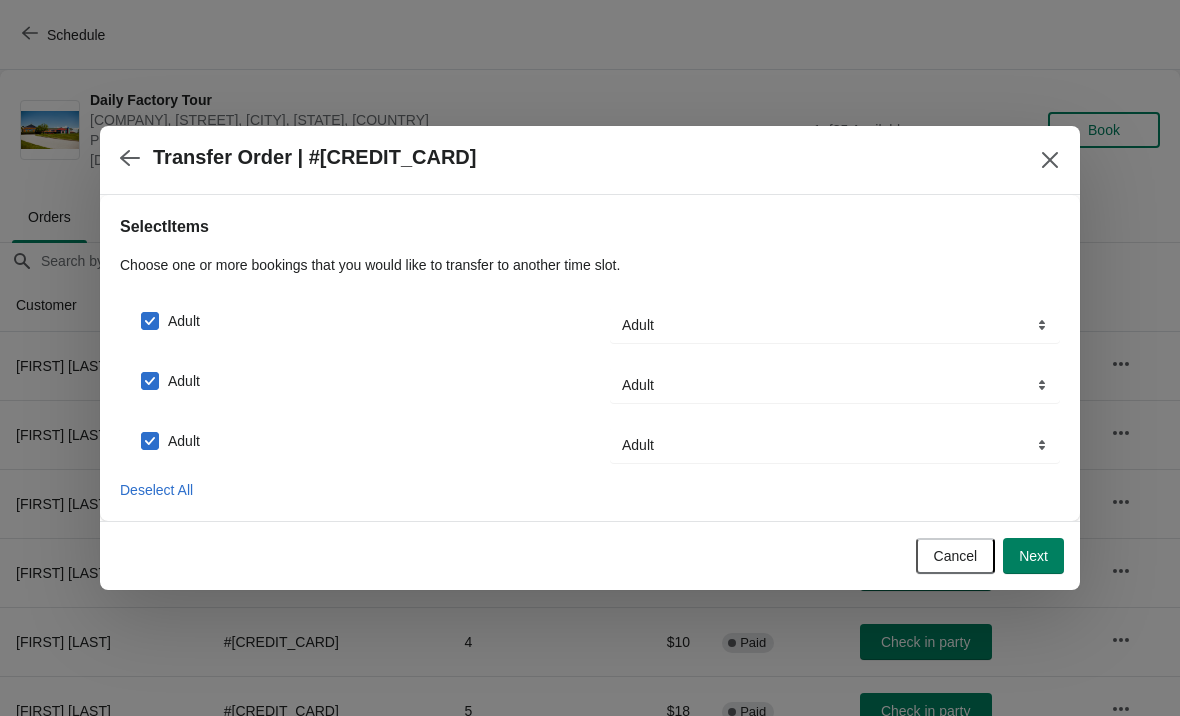 click at bounding box center [1050, 160] 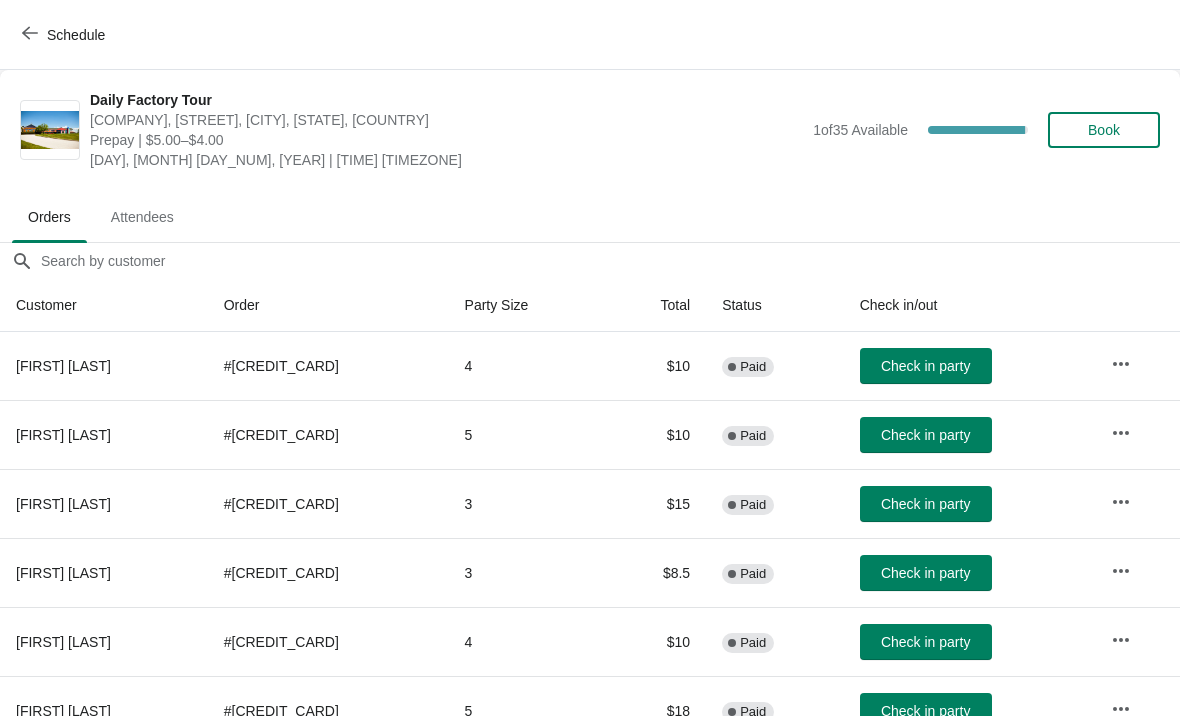 scroll, scrollTop: 0, scrollLeft: 0, axis: both 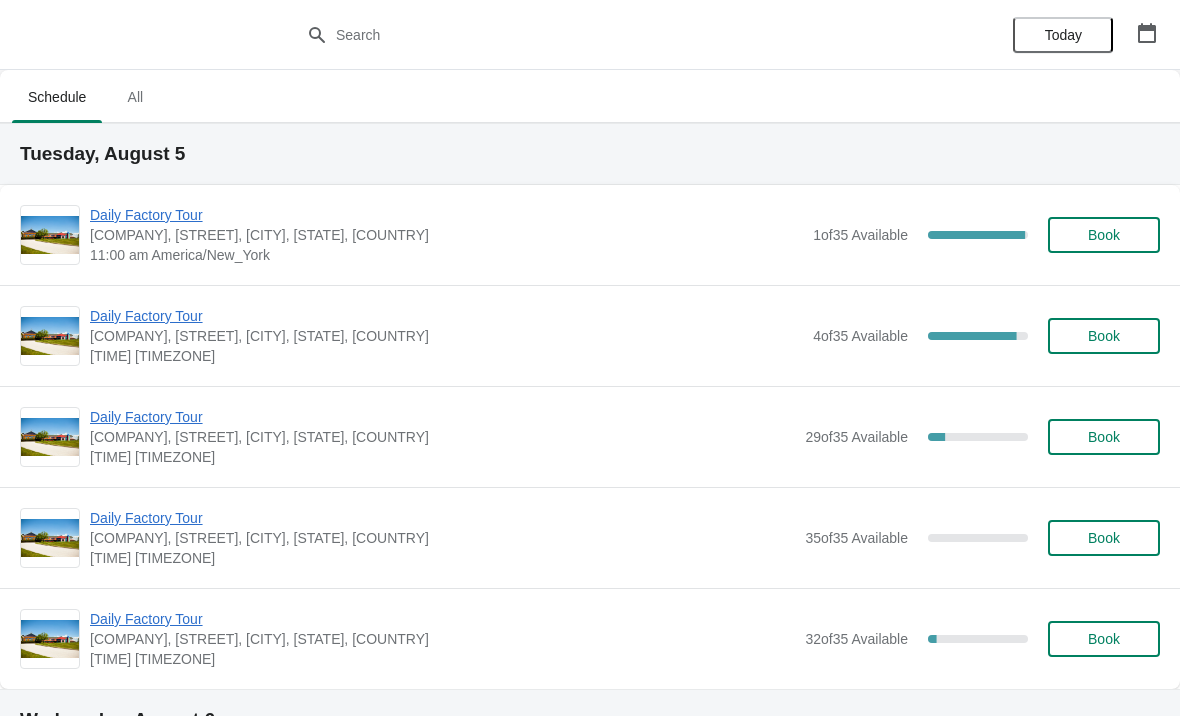 click on "Daily Factory Tour" at bounding box center (446, 316) 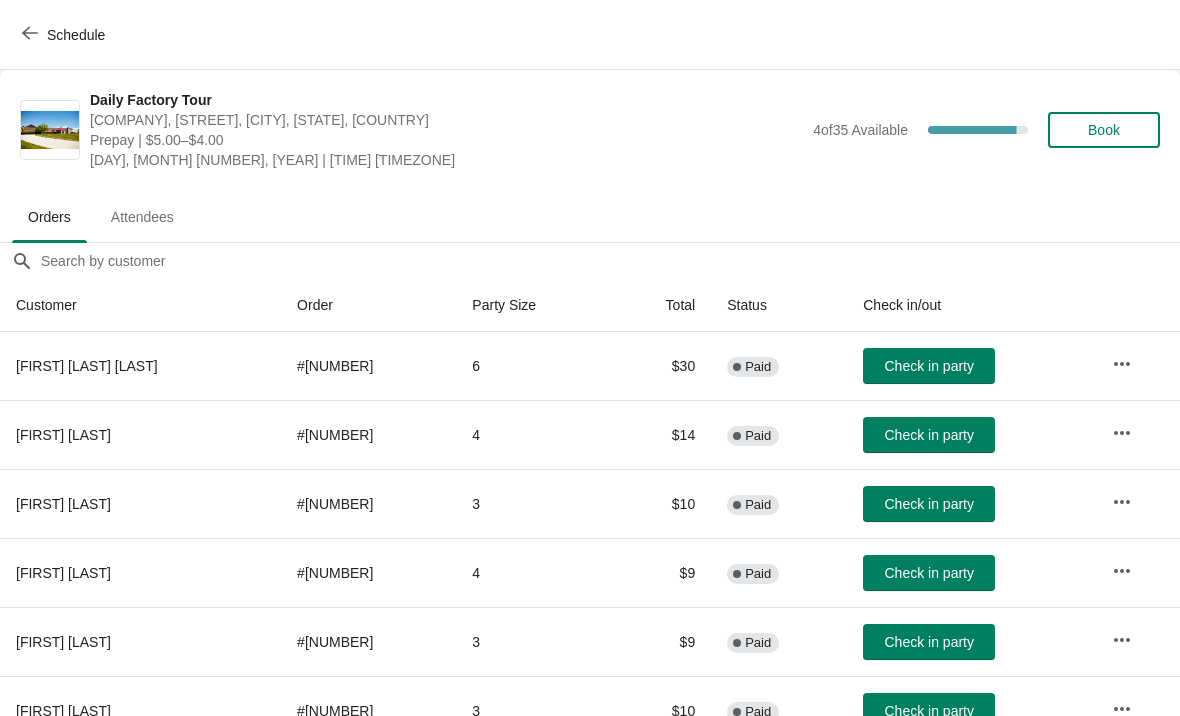 click 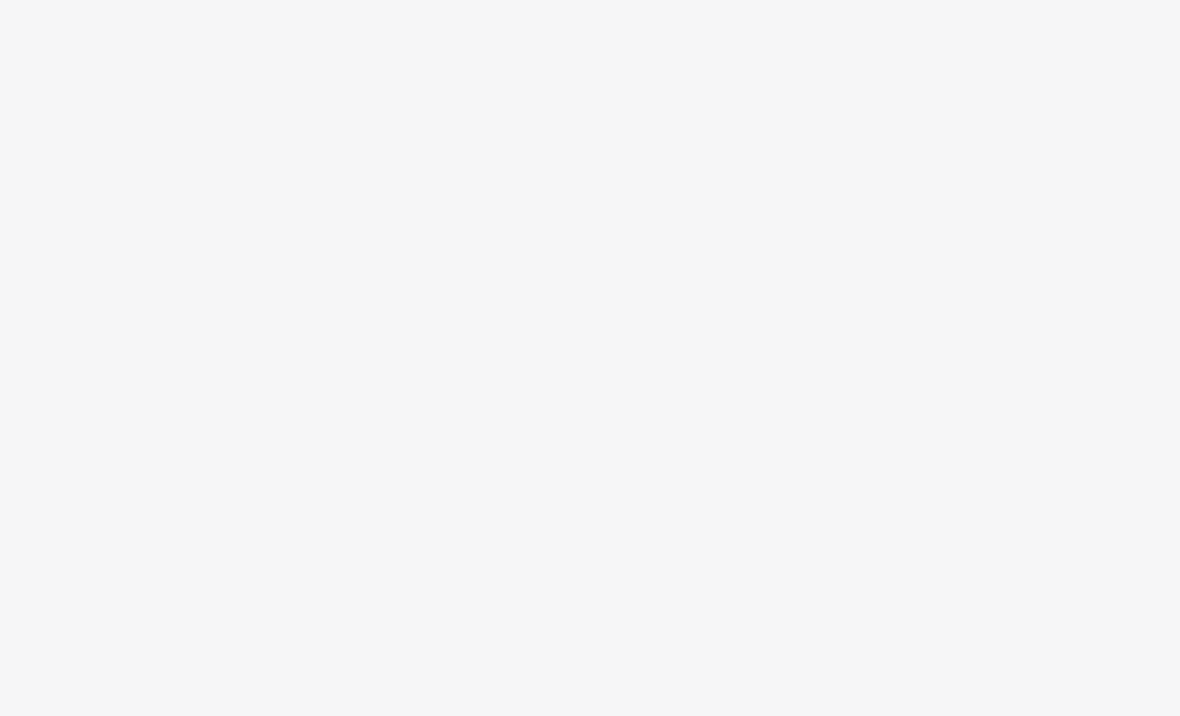scroll, scrollTop: 0, scrollLeft: 0, axis: both 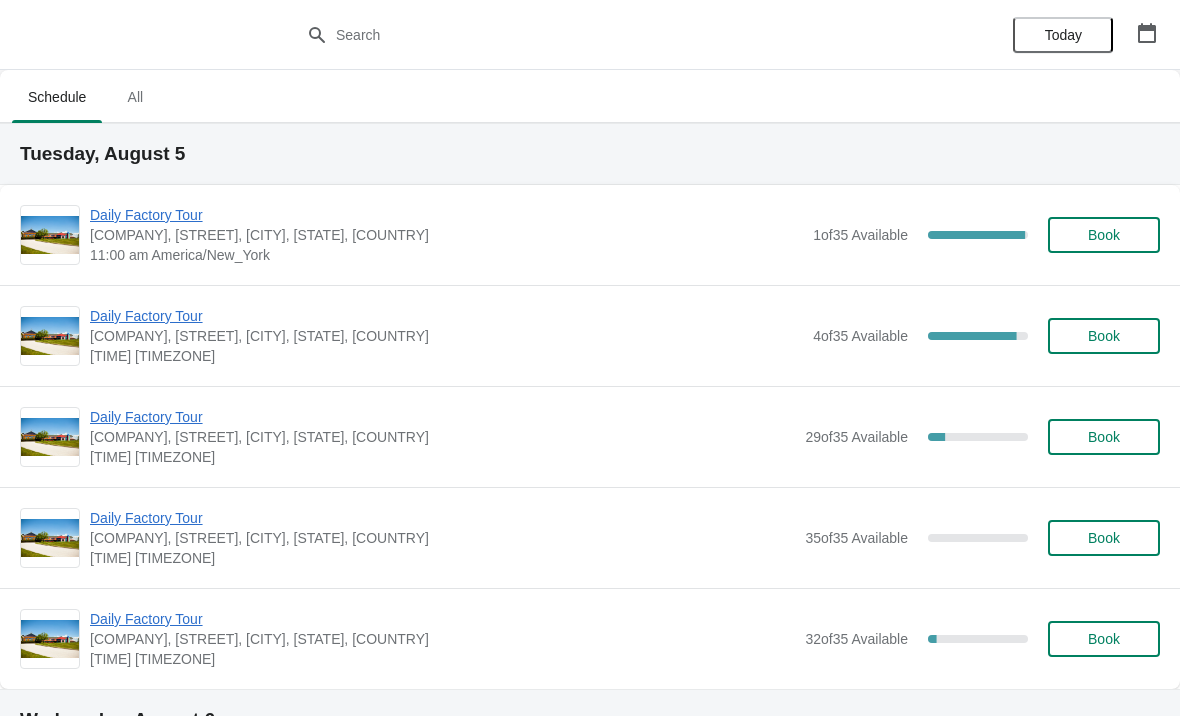 click on "Daily Factory Tour" at bounding box center [446, 215] 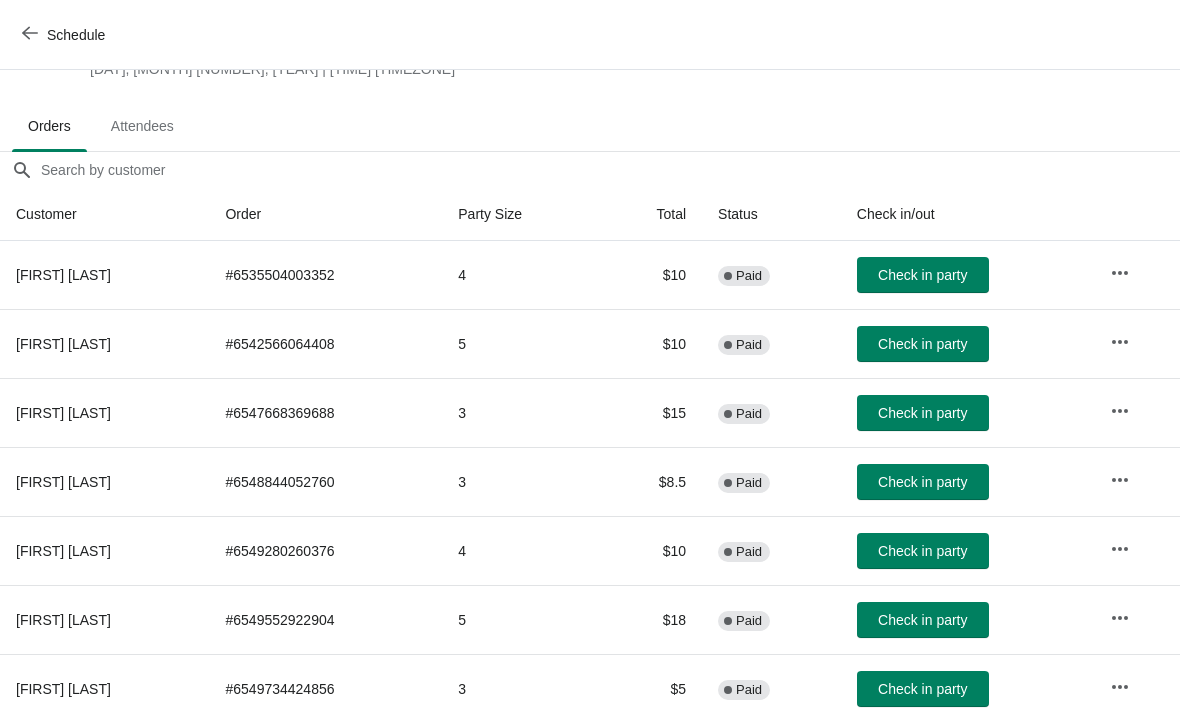 scroll, scrollTop: 91, scrollLeft: 0, axis: vertical 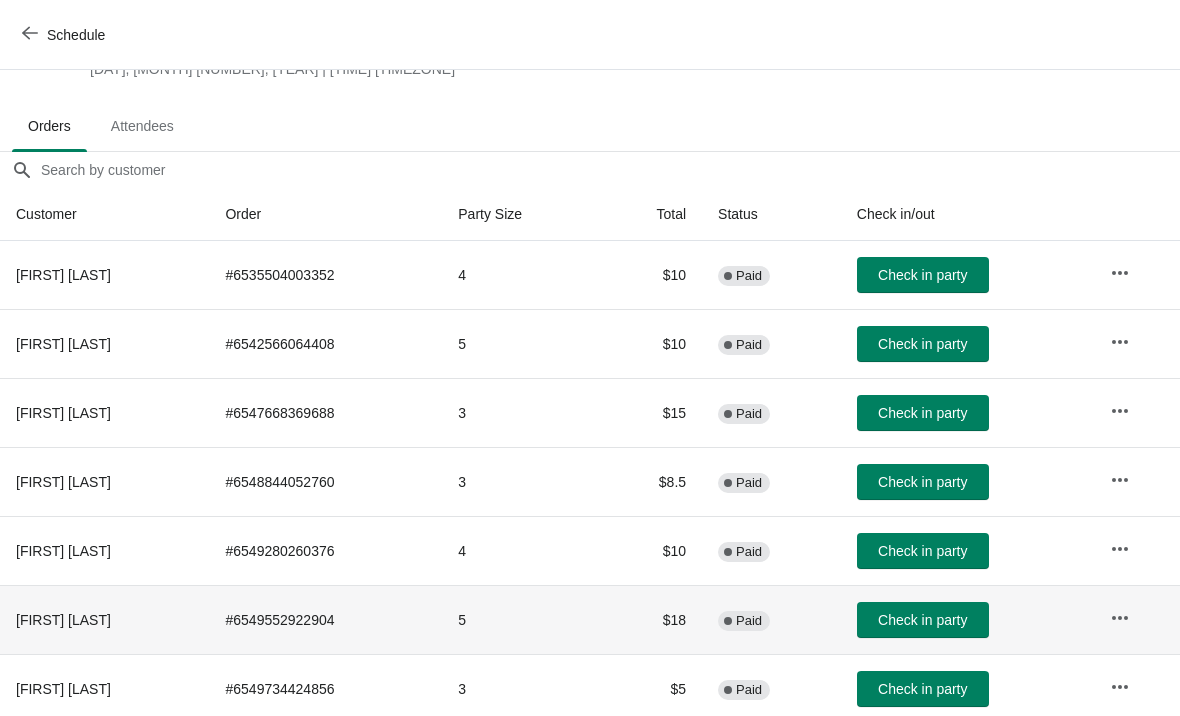 click on "Check in party" at bounding box center [922, 620] 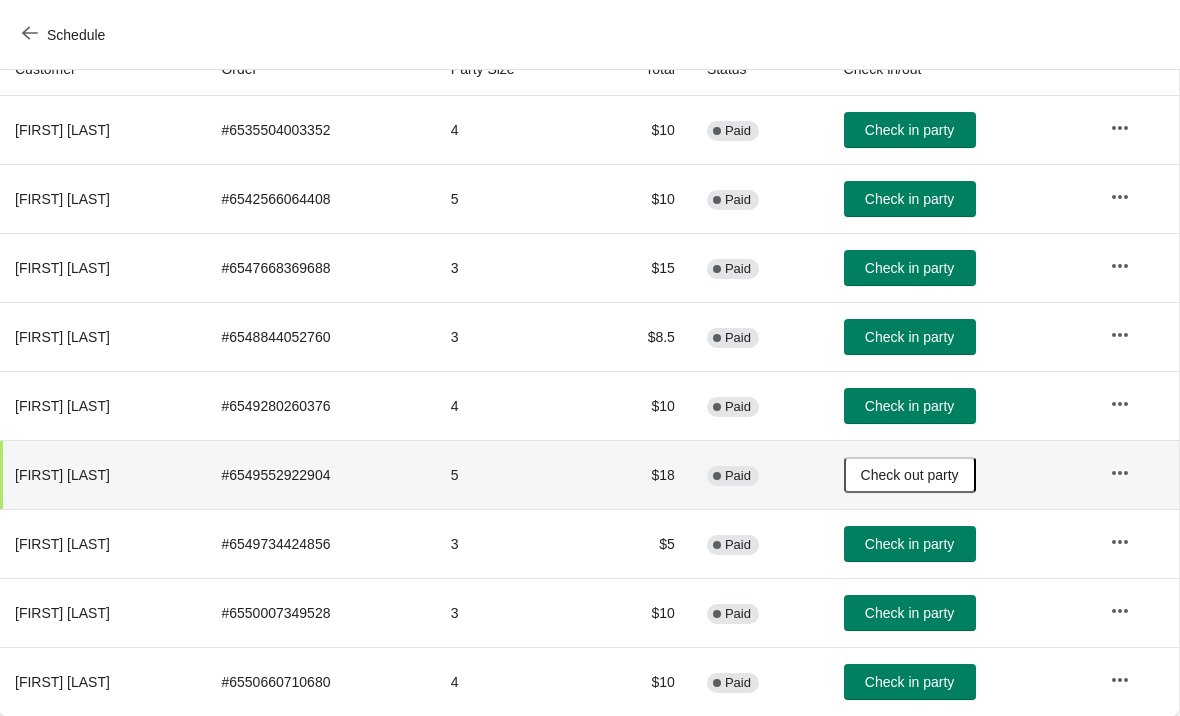 scroll, scrollTop: 236, scrollLeft: 1, axis: both 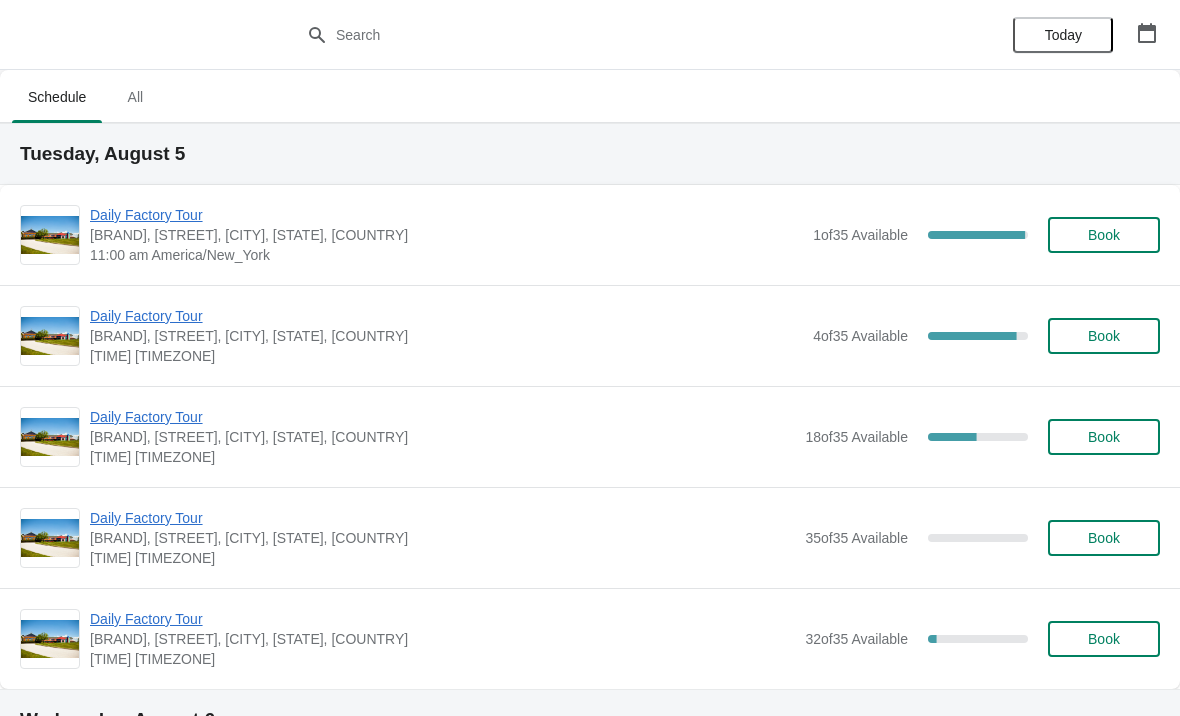 click on "Daily Factory Tour" at bounding box center [446, 316] 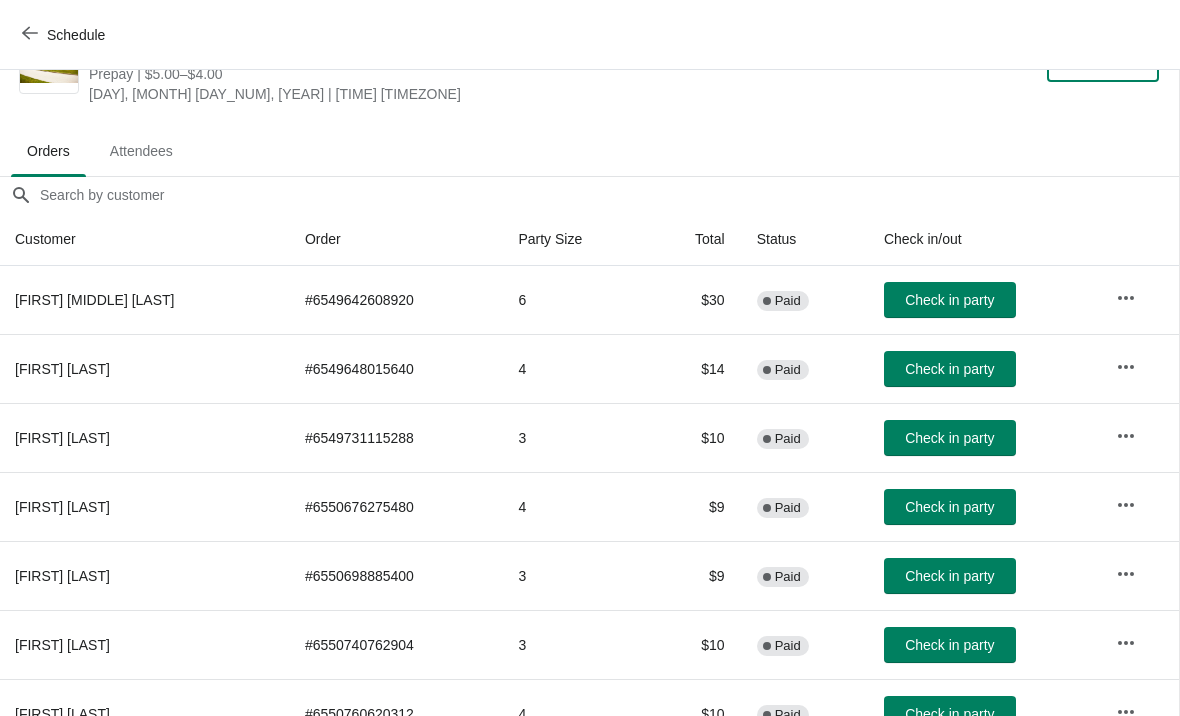 scroll, scrollTop: 67, scrollLeft: 1, axis: both 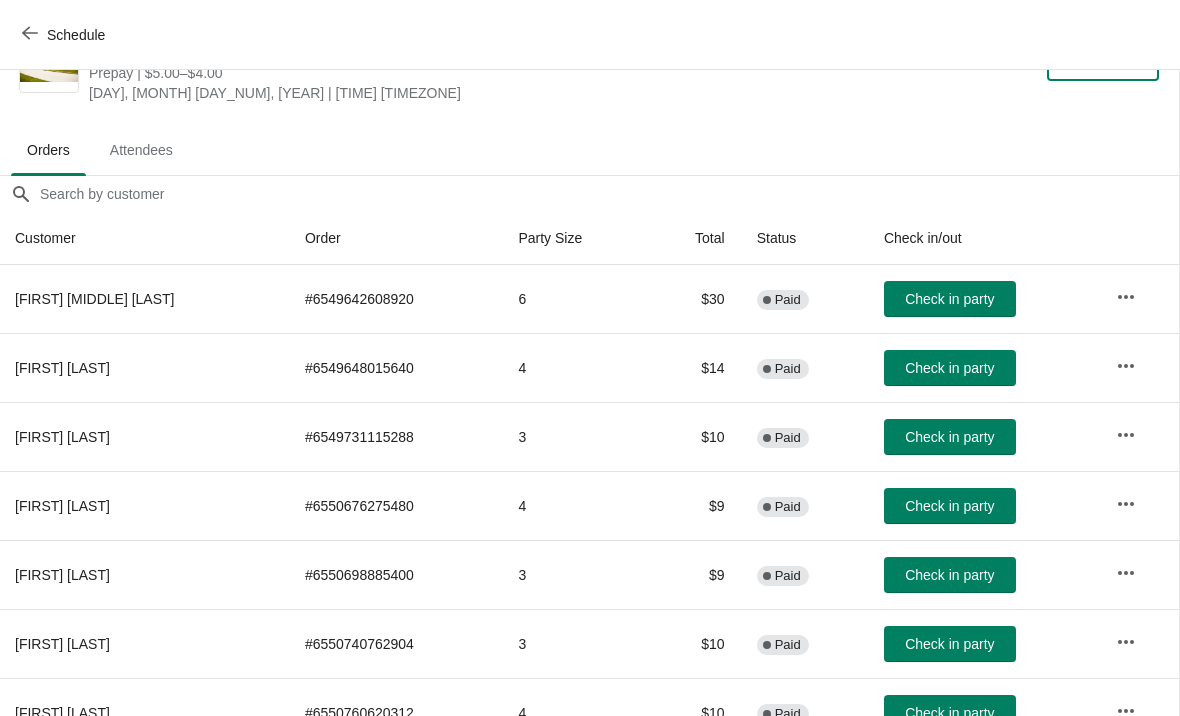 click on "Check in party" at bounding box center [949, 368] 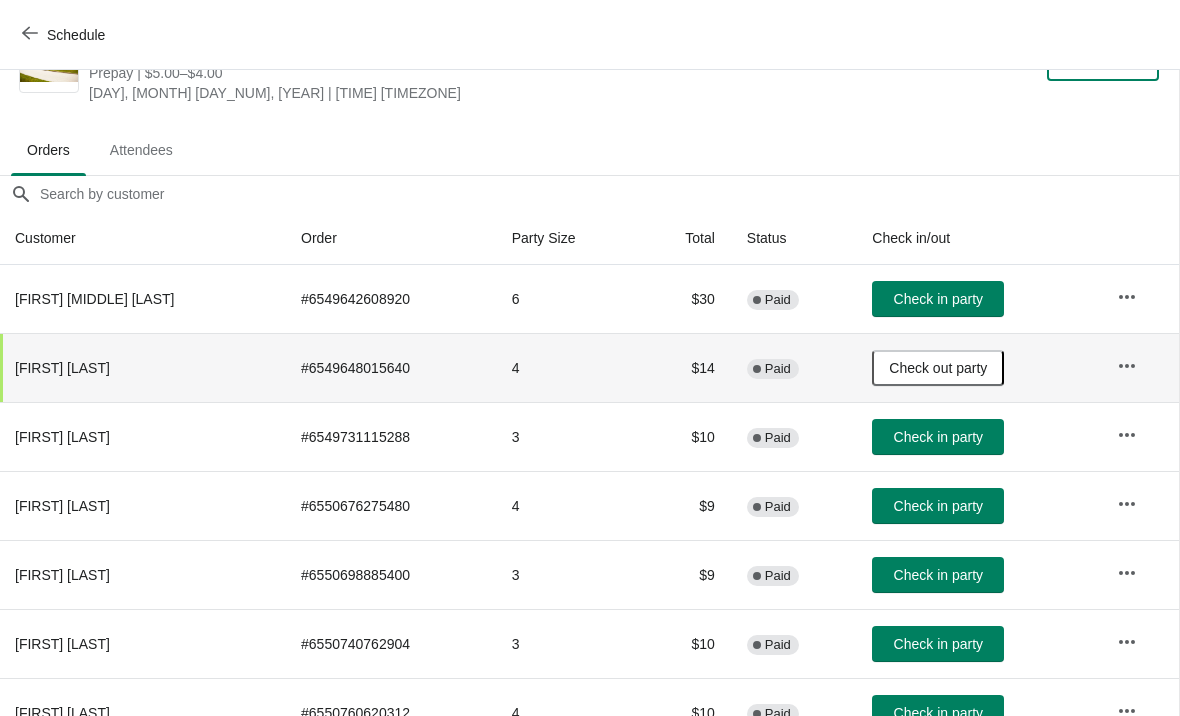 click 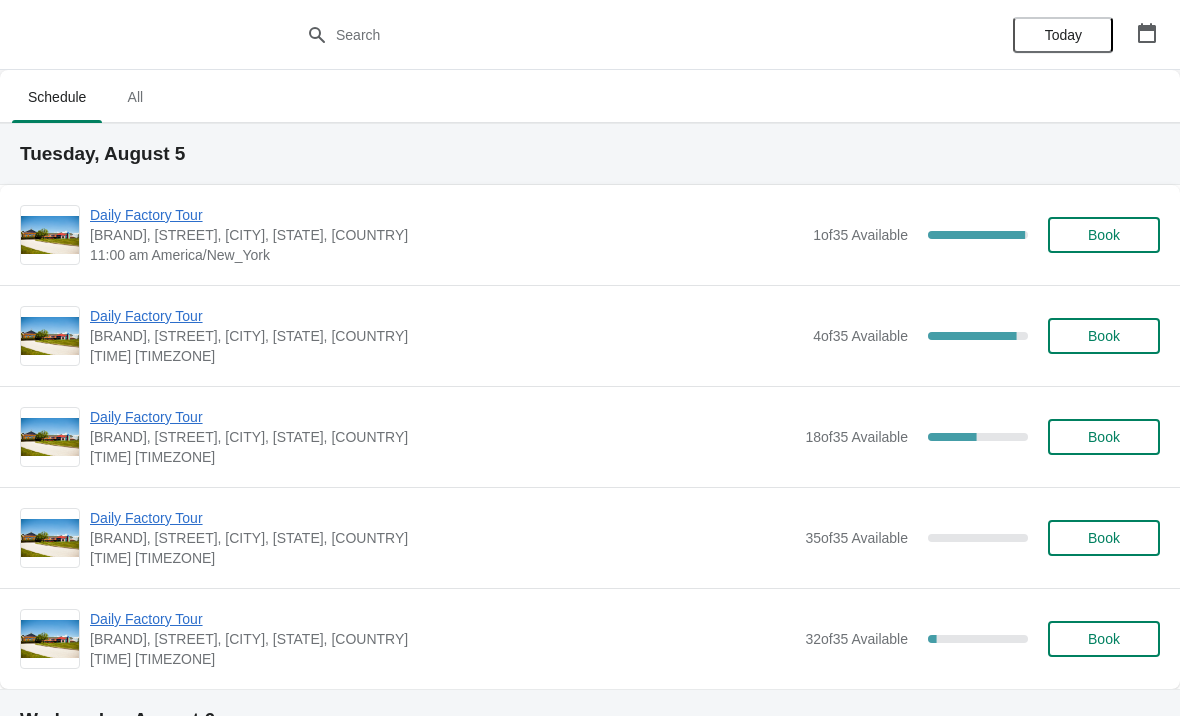 click on "Daily Factory Tour" at bounding box center [446, 215] 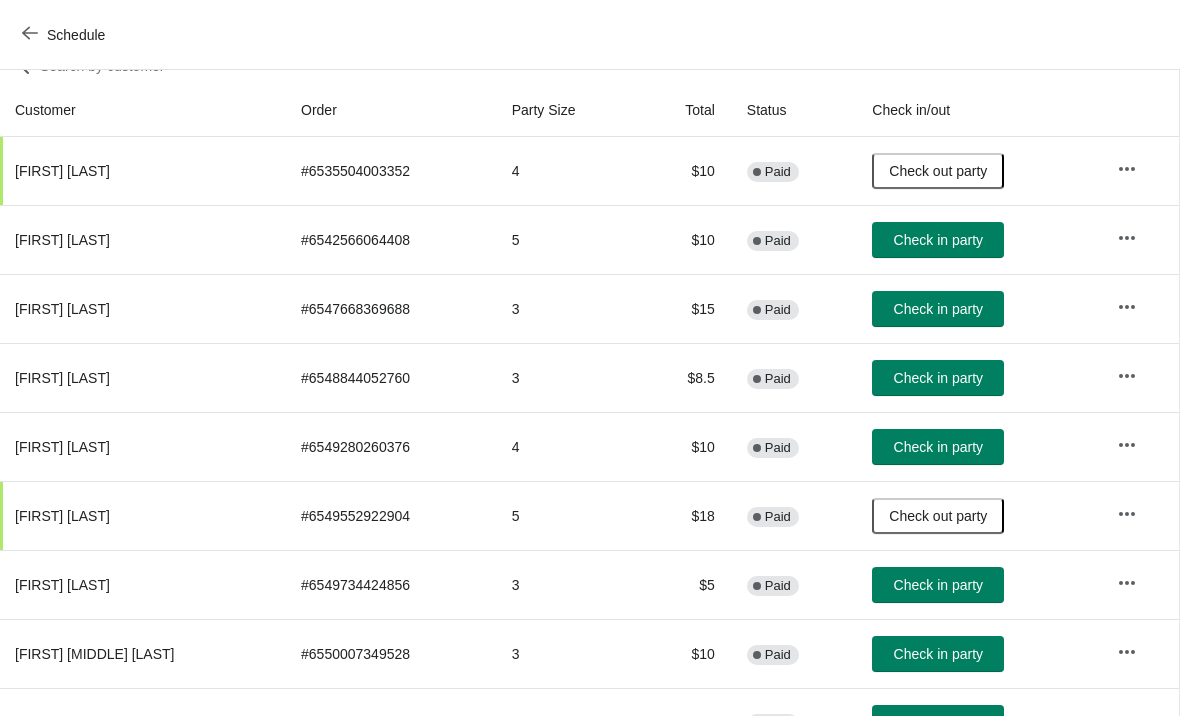 scroll, scrollTop: 196, scrollLeft: 1, axis: both 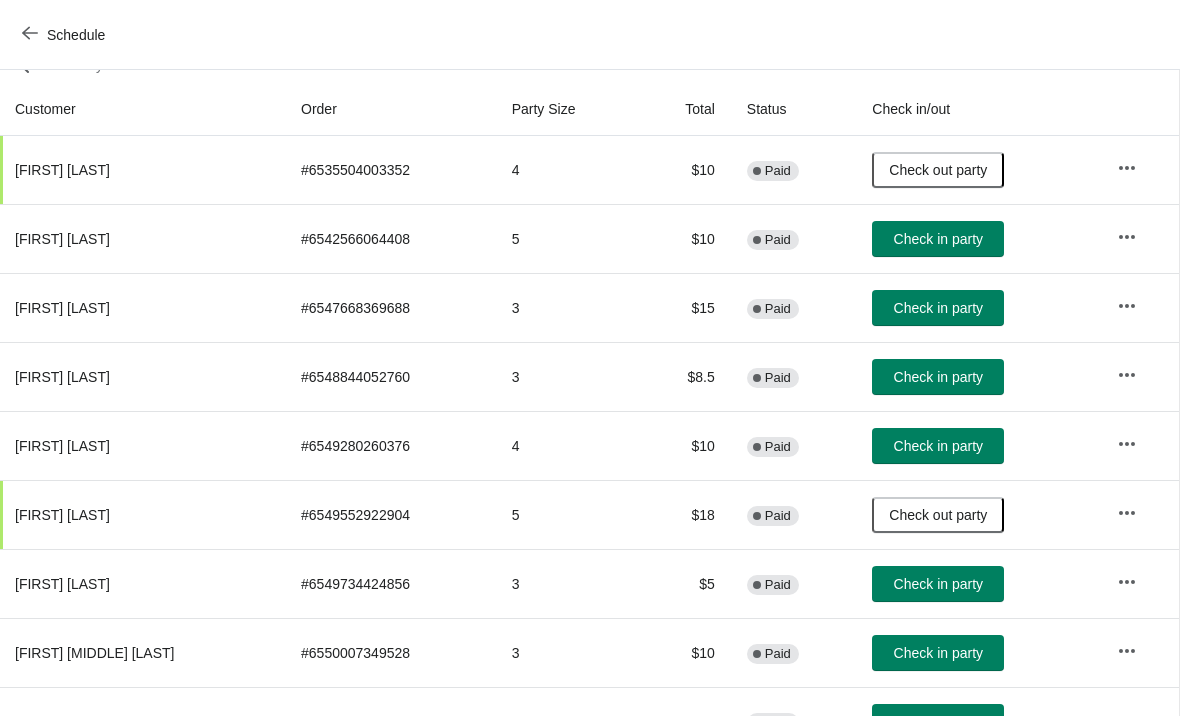 click on "Check in party" at bounding box center [938, 377] 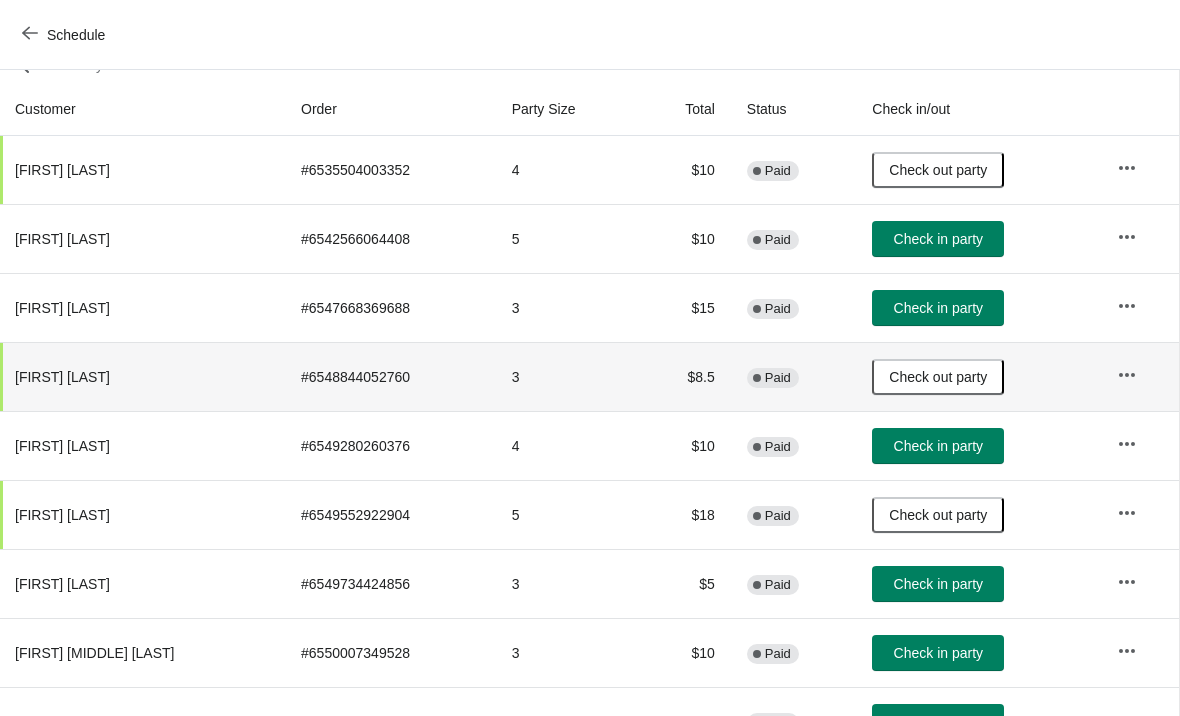 click on "Check in party" at bounding box center (938, 239) 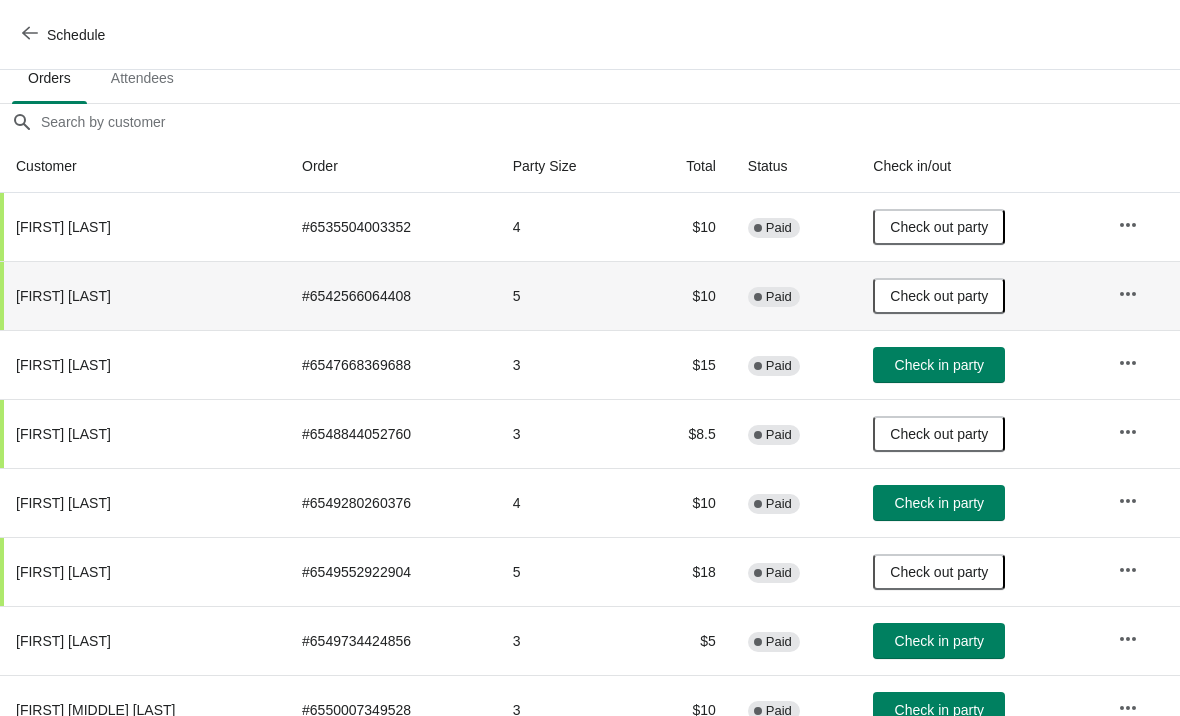 scroll, scrollTop: 142, scrollLeft: 0, axis: vertical 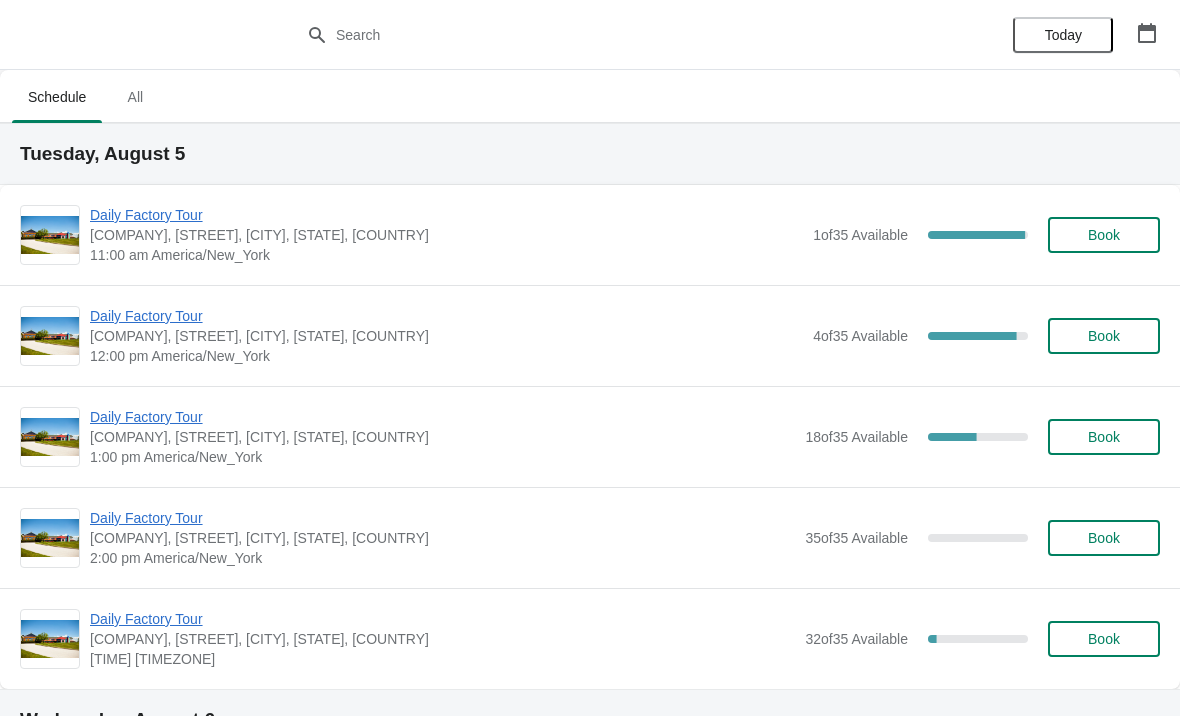 click on "Daily Factory Tour" at bounding box center (446, 215) 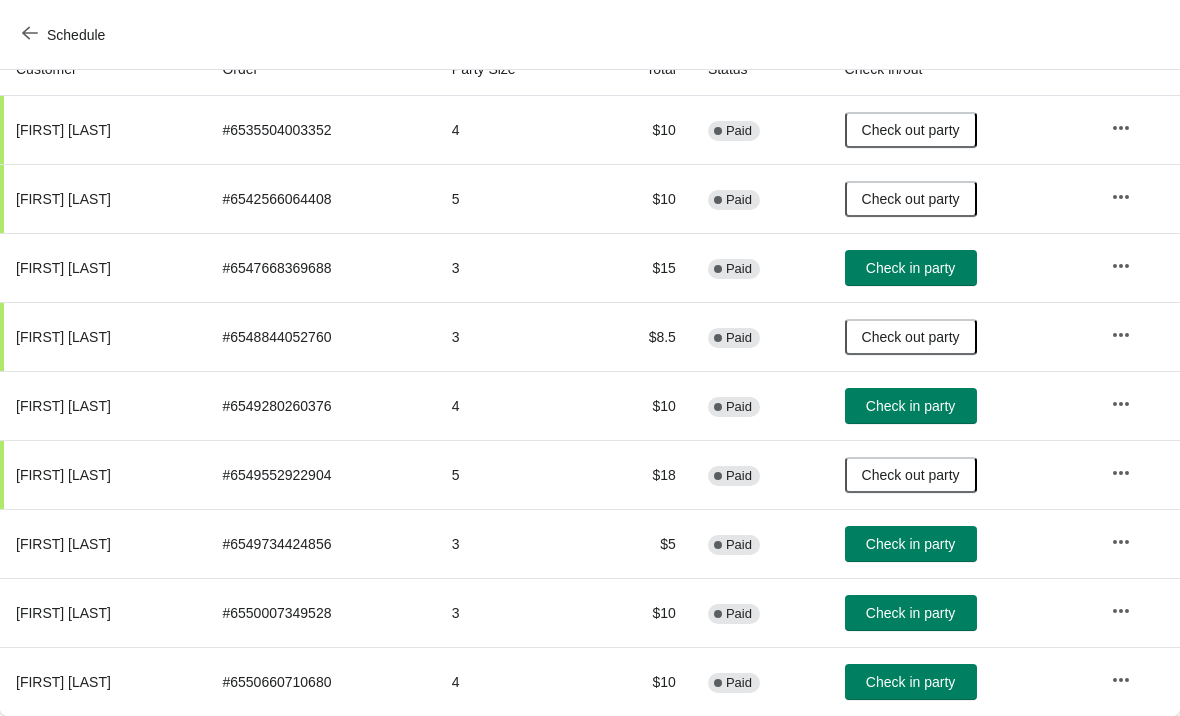 scroll, scrollTop: 236, scrollLeft: 0, axis: vertical 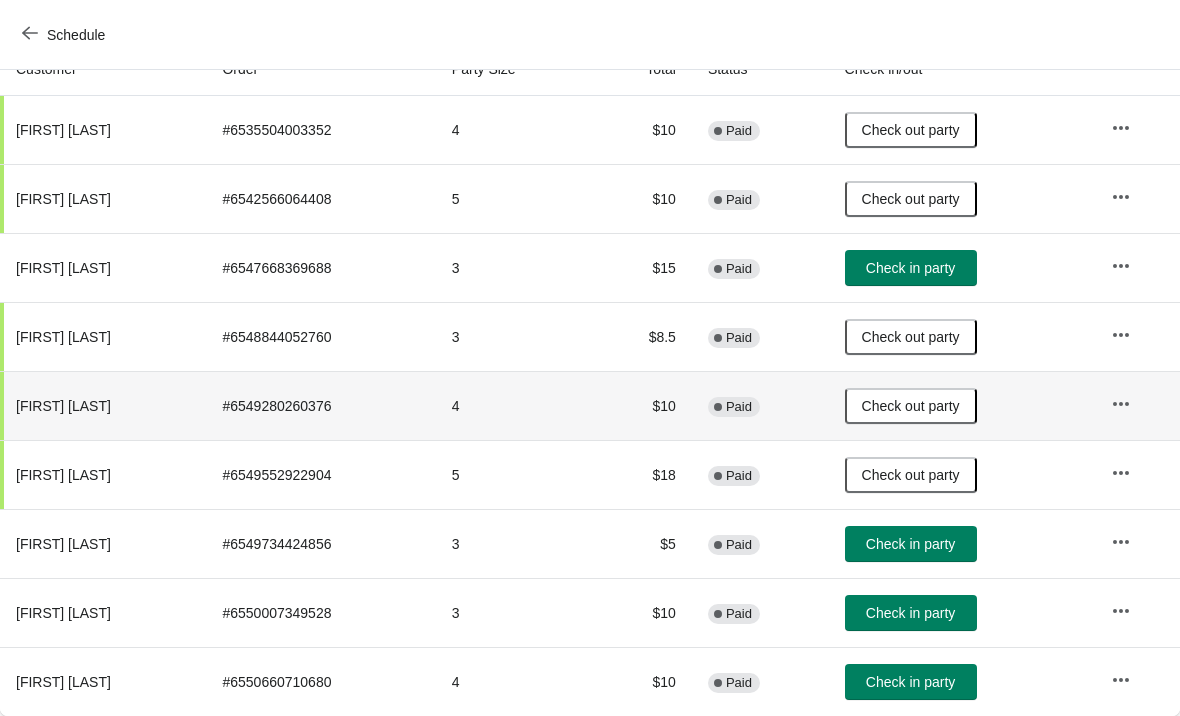 click on "Check in party" at bounding box center [910, 544] 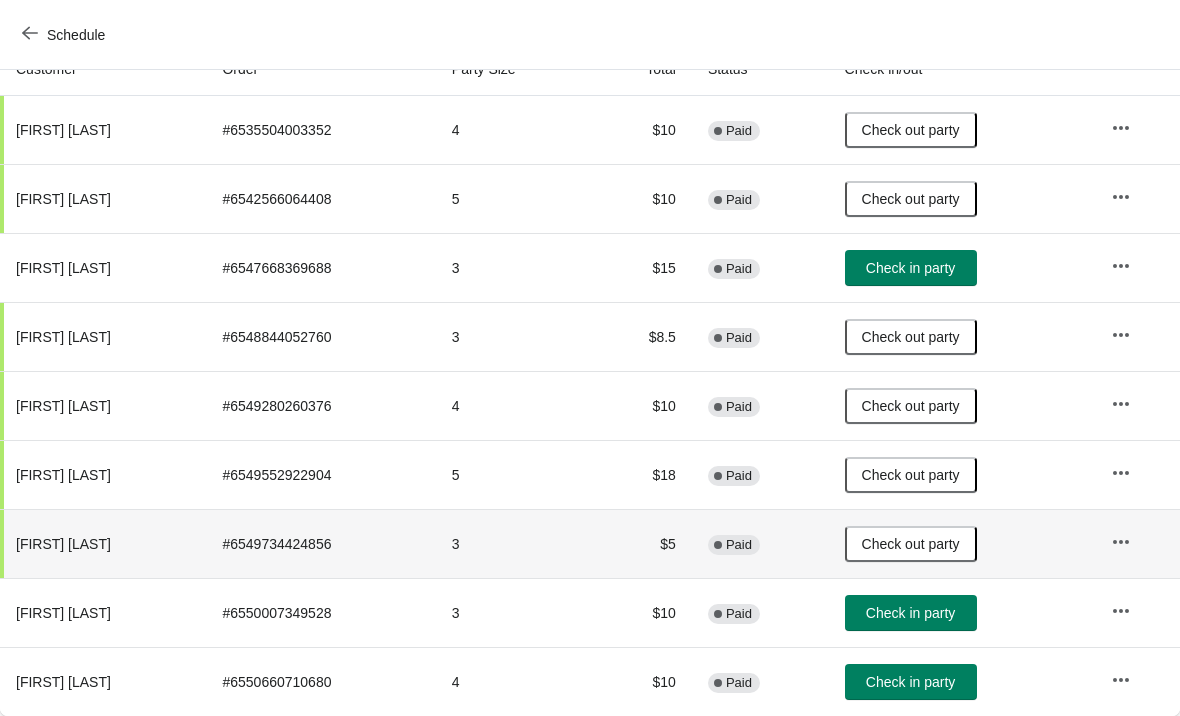 click on "Schedule" at bounding box center [65, 35] 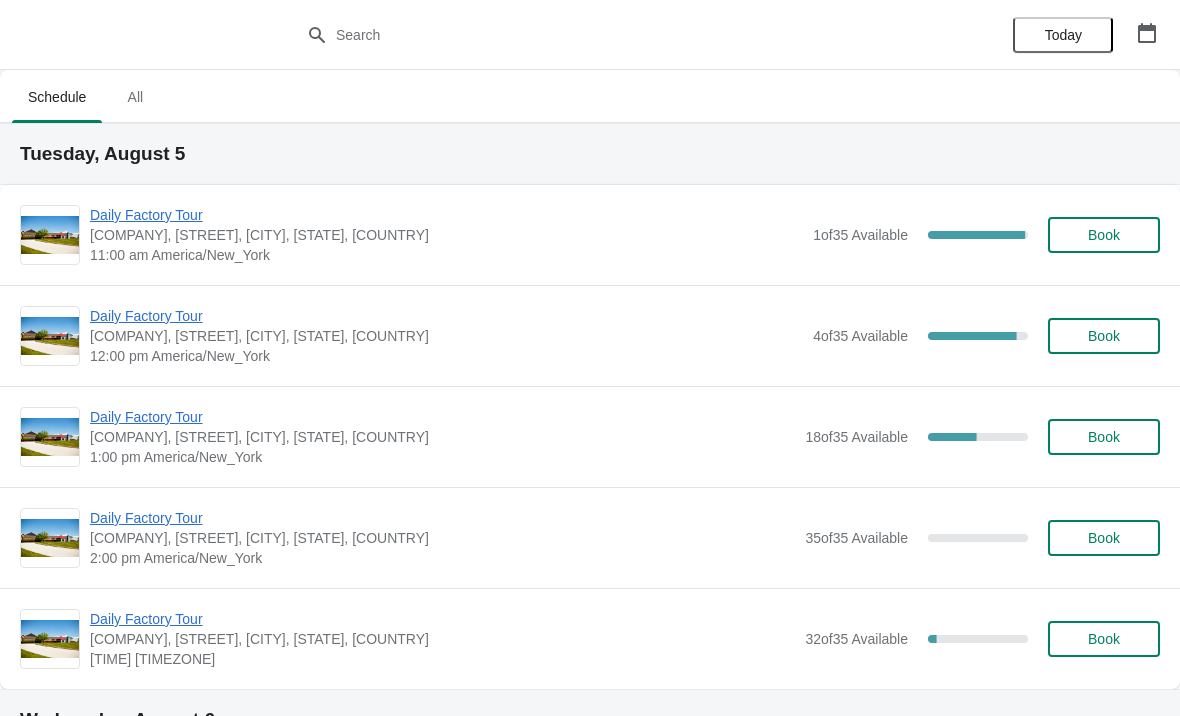 click on "Daily Factory Tour" at bounding box center (446, 316) 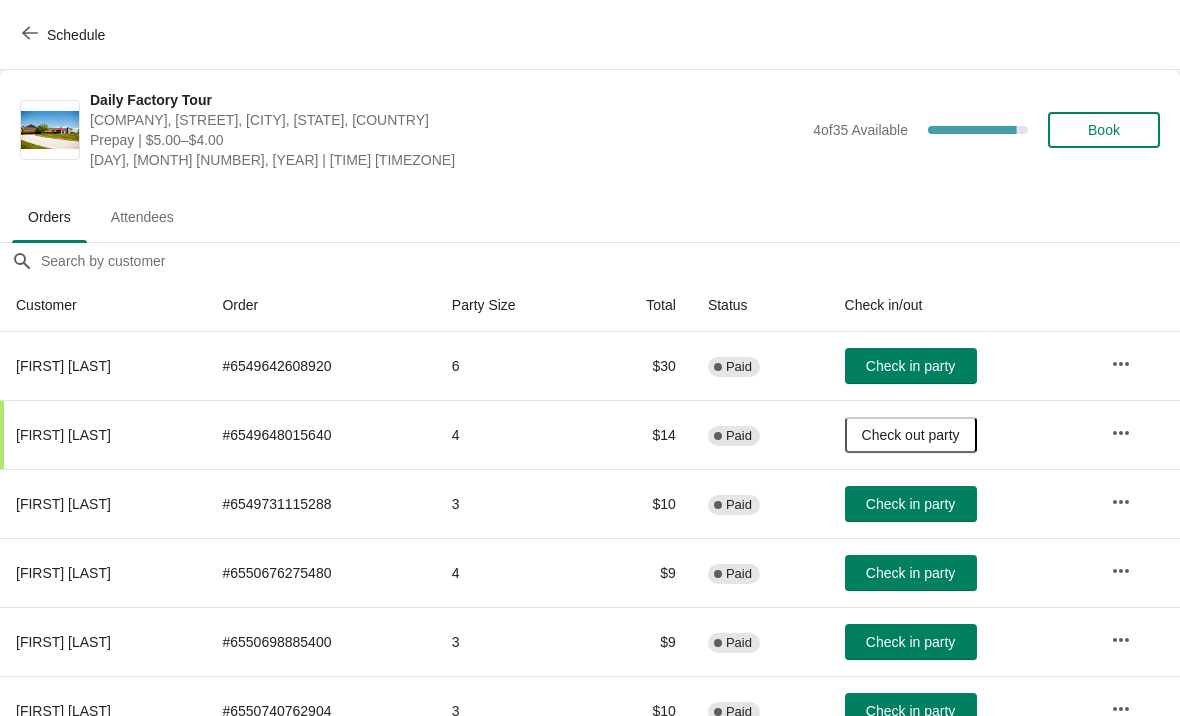 scroll, scrollTop: 0, scrollLeft: 0, axis: both 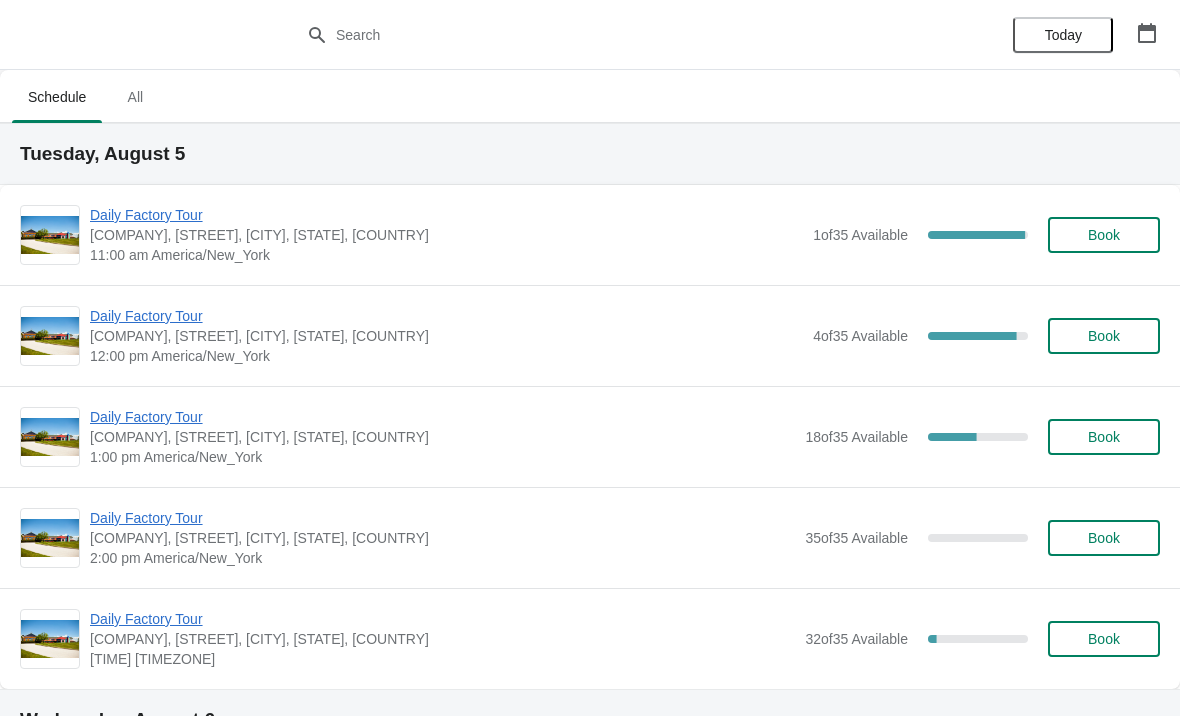 click on "Daily Factory Tour" at bounding box center (446, 215) 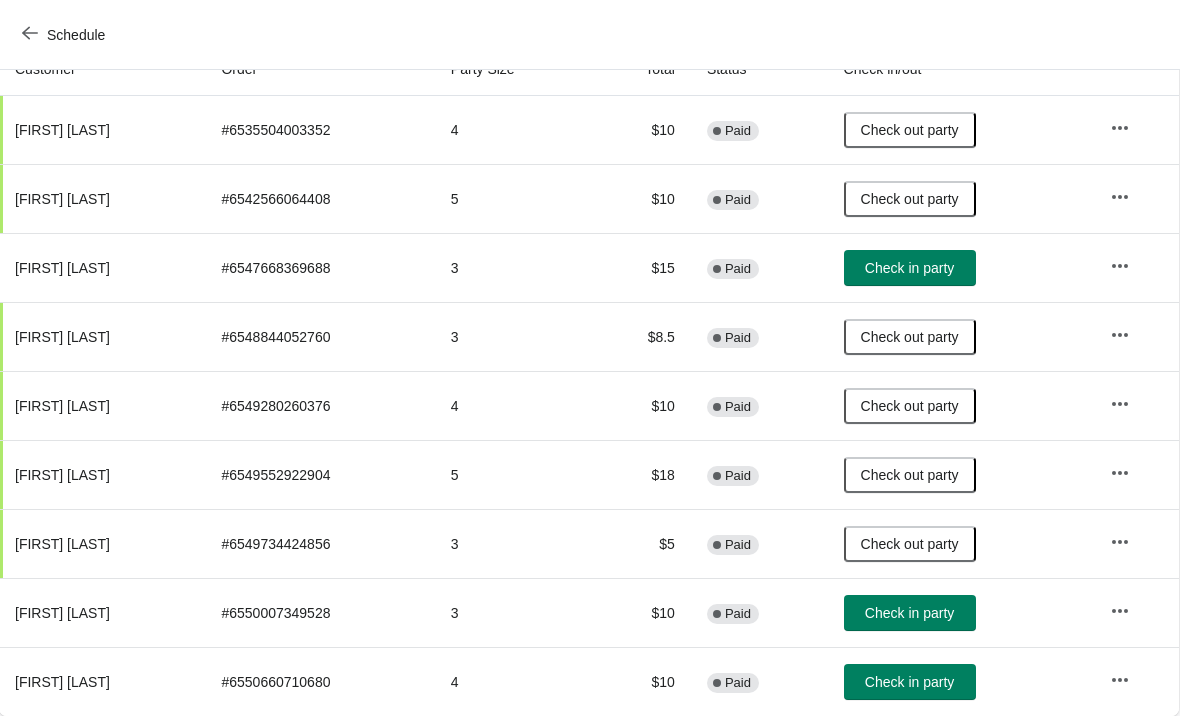 scroll, scrollTop: 236, scrollLeft: 1, axis: both 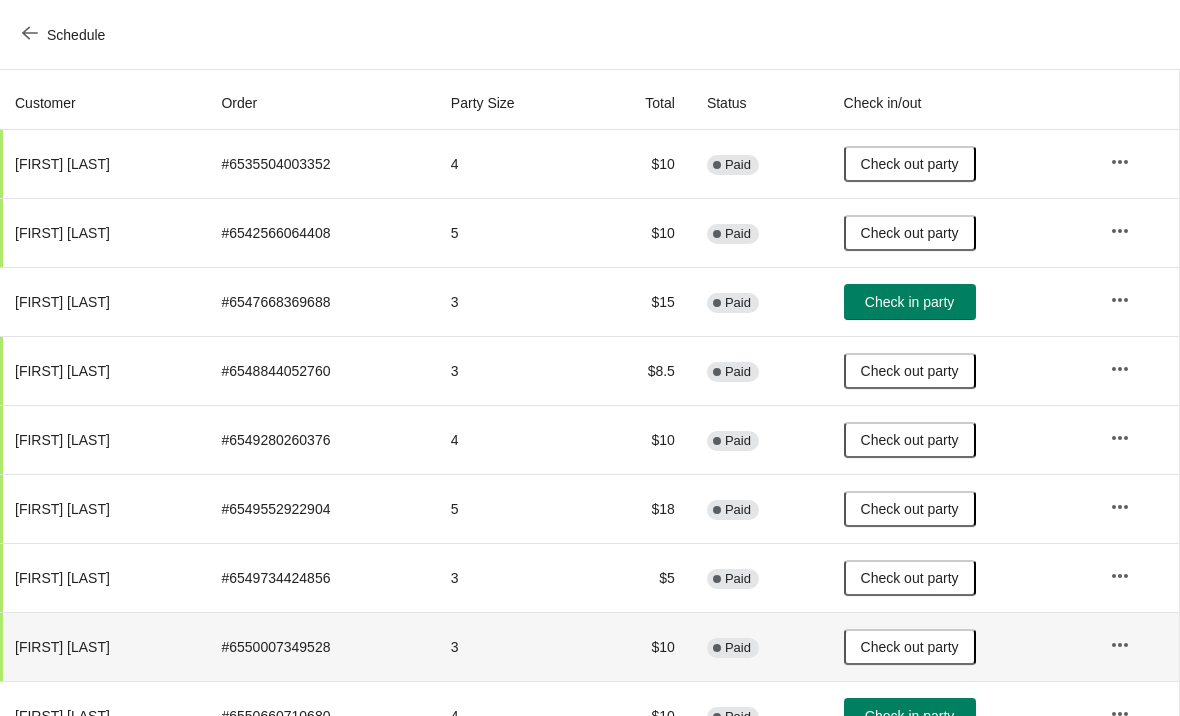 click 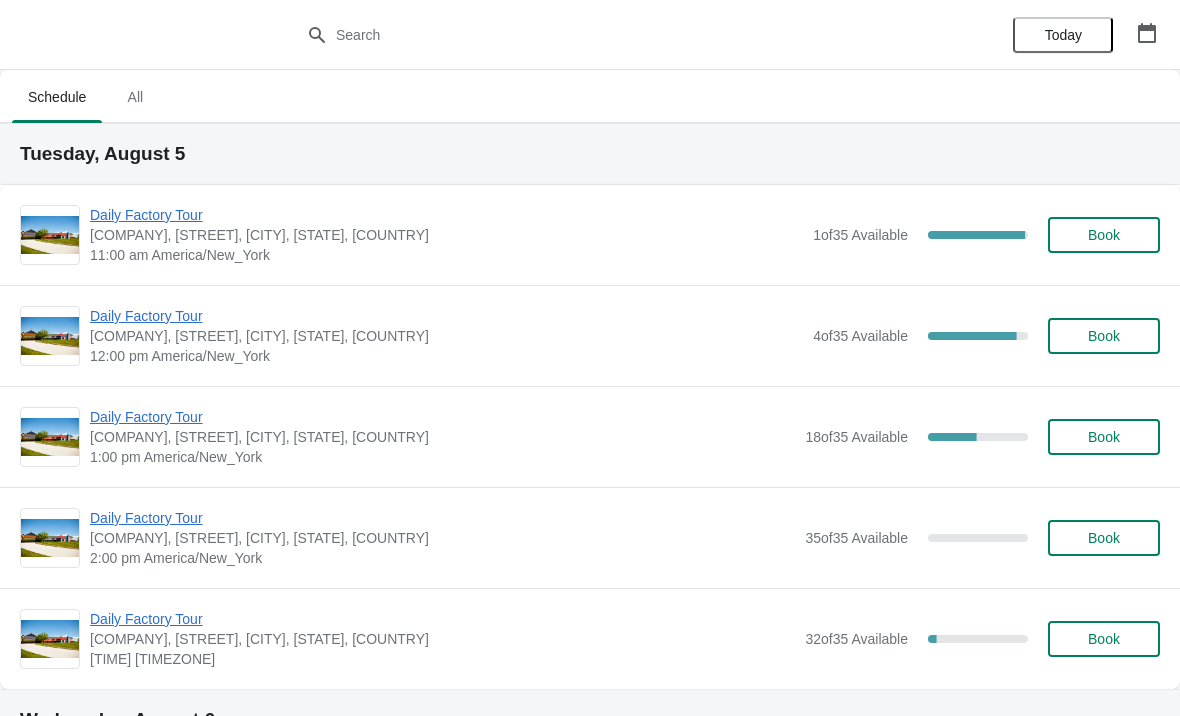 click on "Daily Factory Tour" at bounding box center [446, 316] 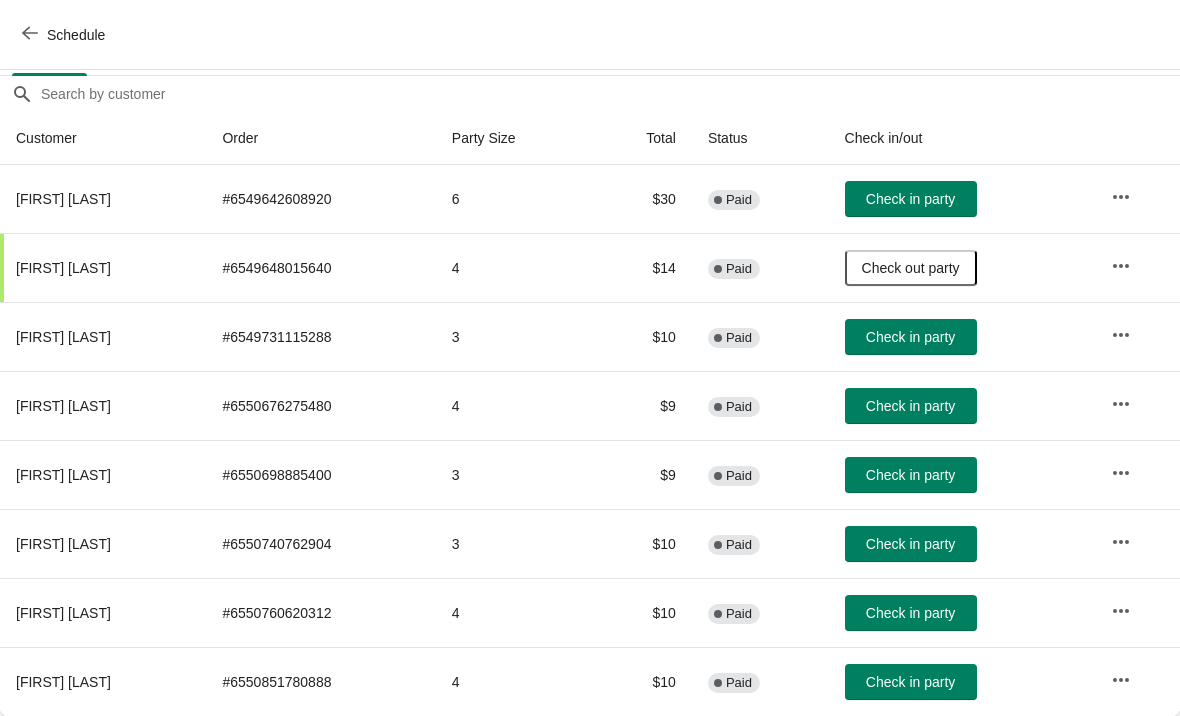 scroll, scrollTop: 167, scrollLeft: 0, axis: vertical 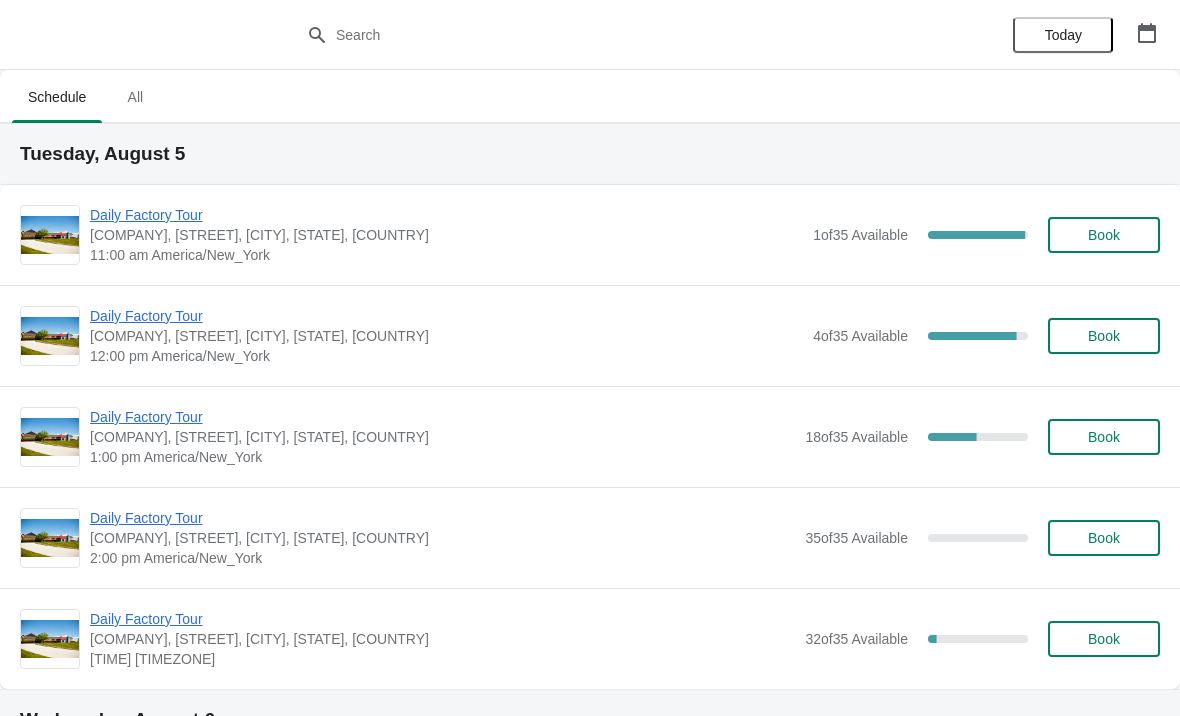click on "Daily Factory Tour" at bounding box center (446, 215) 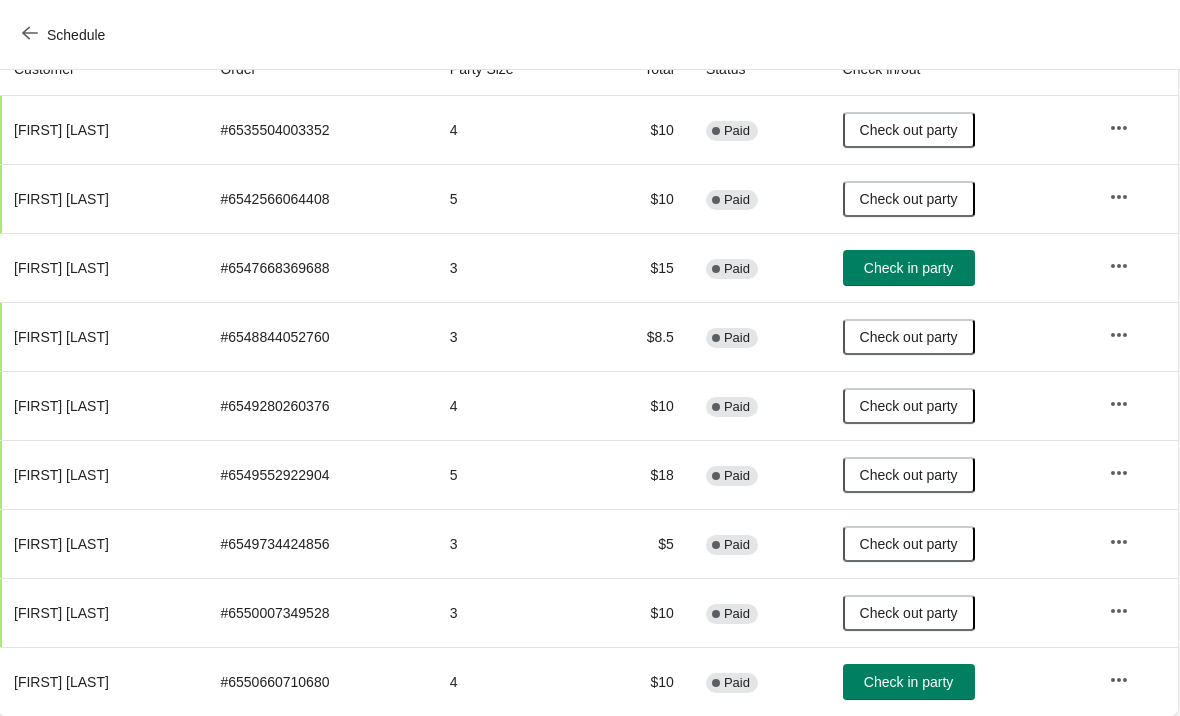 scroll, scrollTop: 236, scrollLeft: 1, axis: both 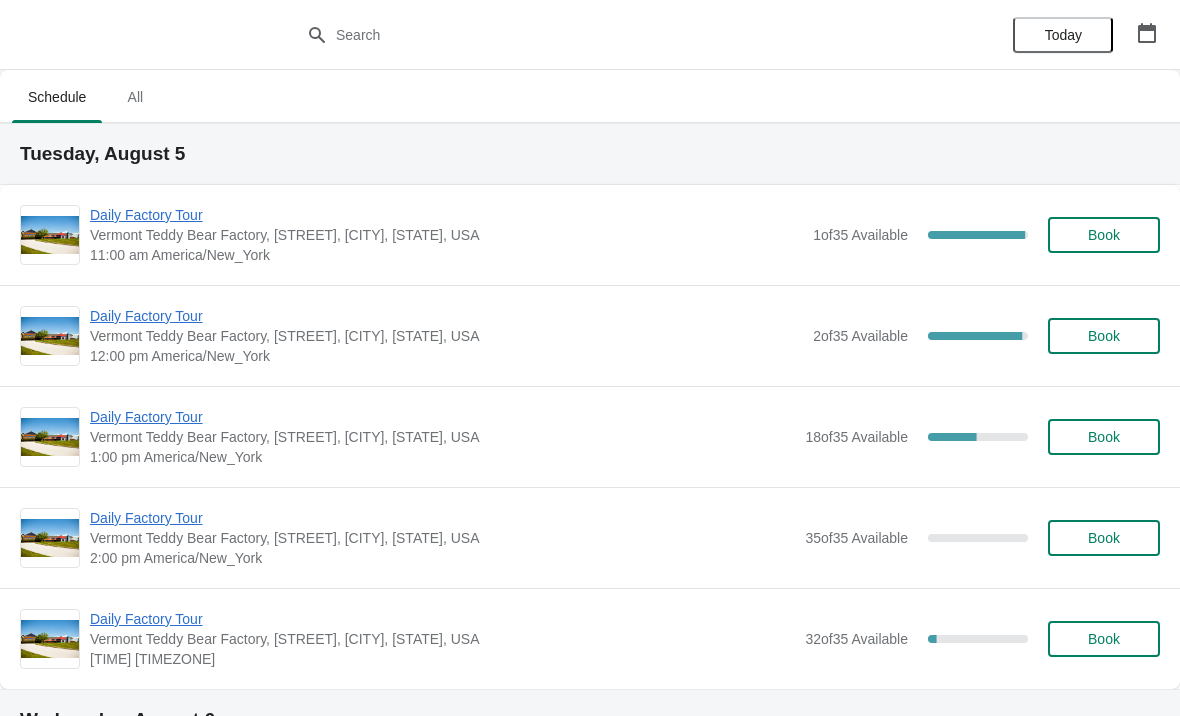 click on "Daily Factory Tour Vermont Teddy Bear Factory, Shelburne Road, Shelburne, VT, USA 11:00 am America/New_York 1  of  35   Available 97.14285714285714 % Book" at bounding box center [590, 235] 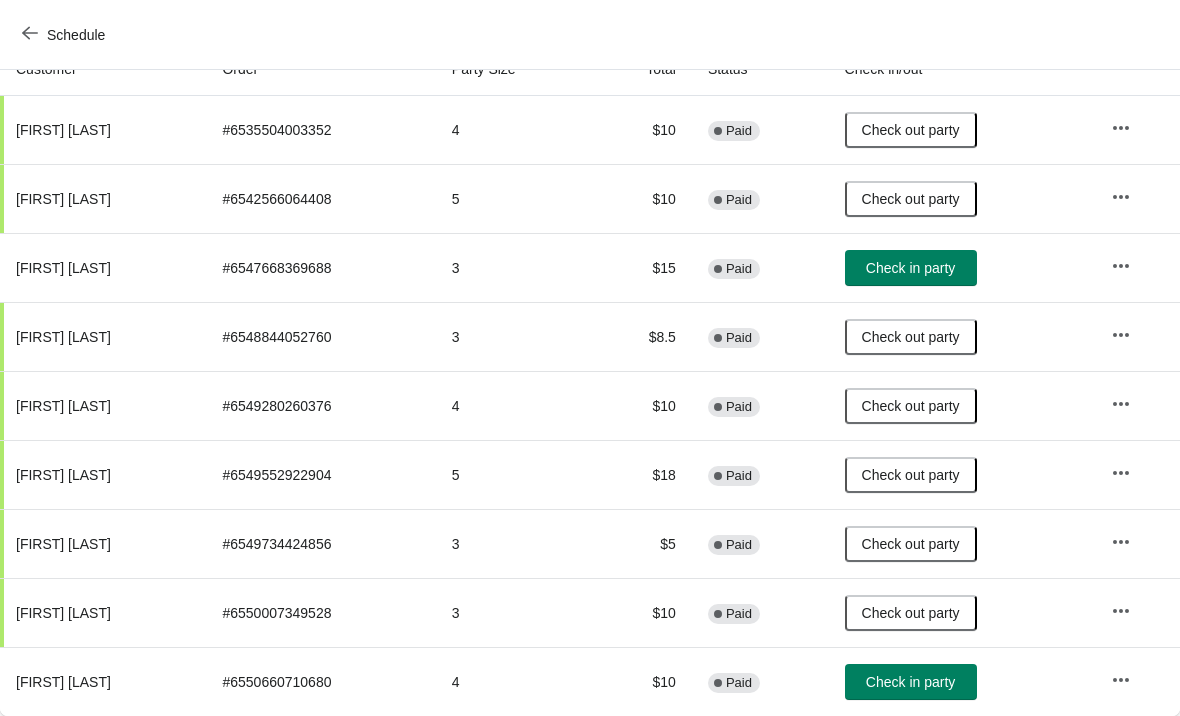 scroll, scrollTop: 236, scrollLeft: 0, axis: vertical 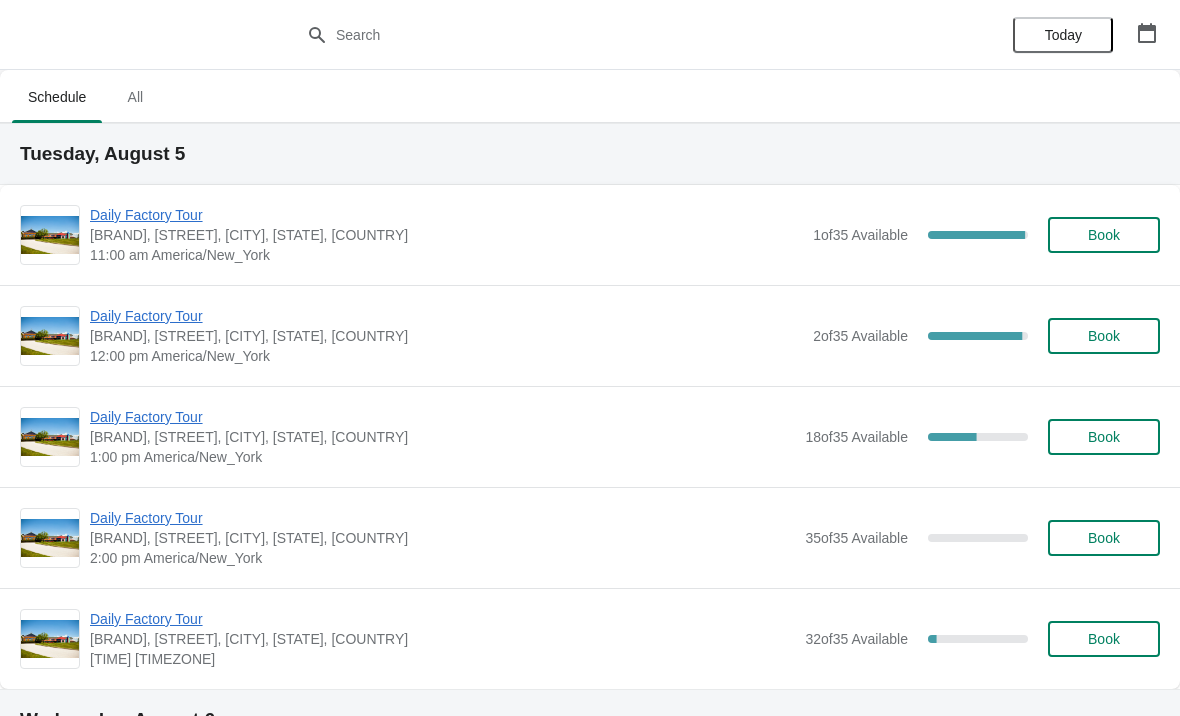 click on "Daily Factory Tour" at bounding box center (446, 316) 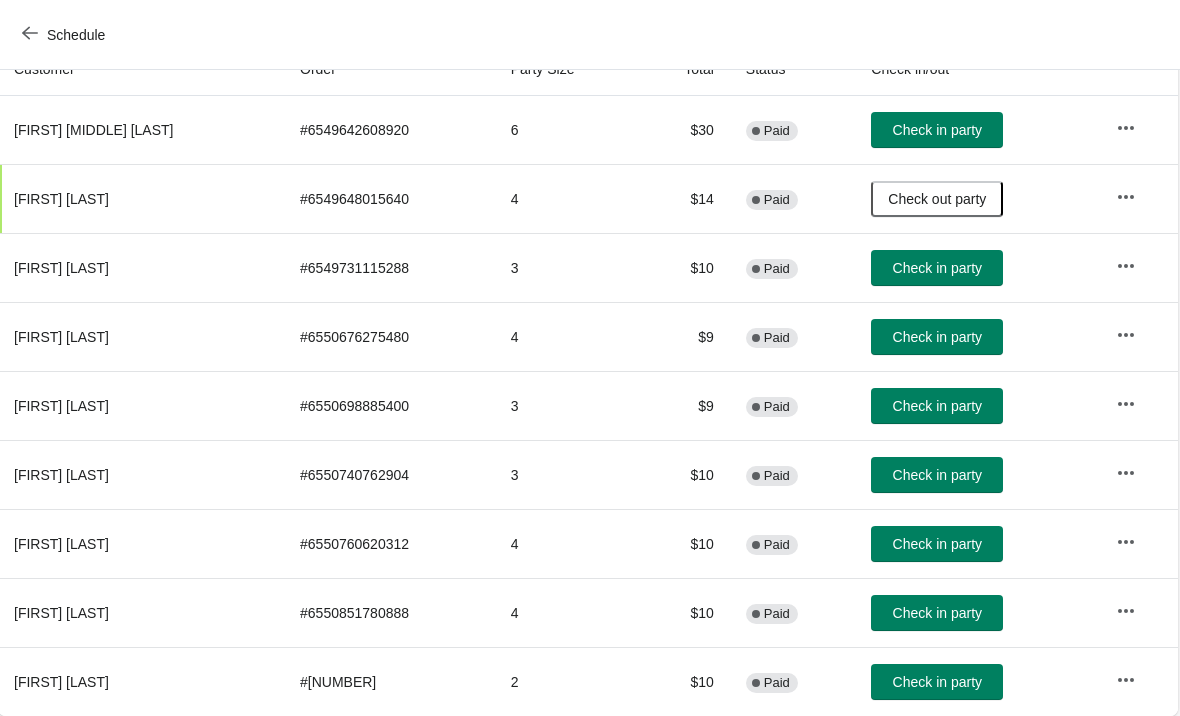 scroll, scrollTop: 236, scrollLeft: 1, axis: both 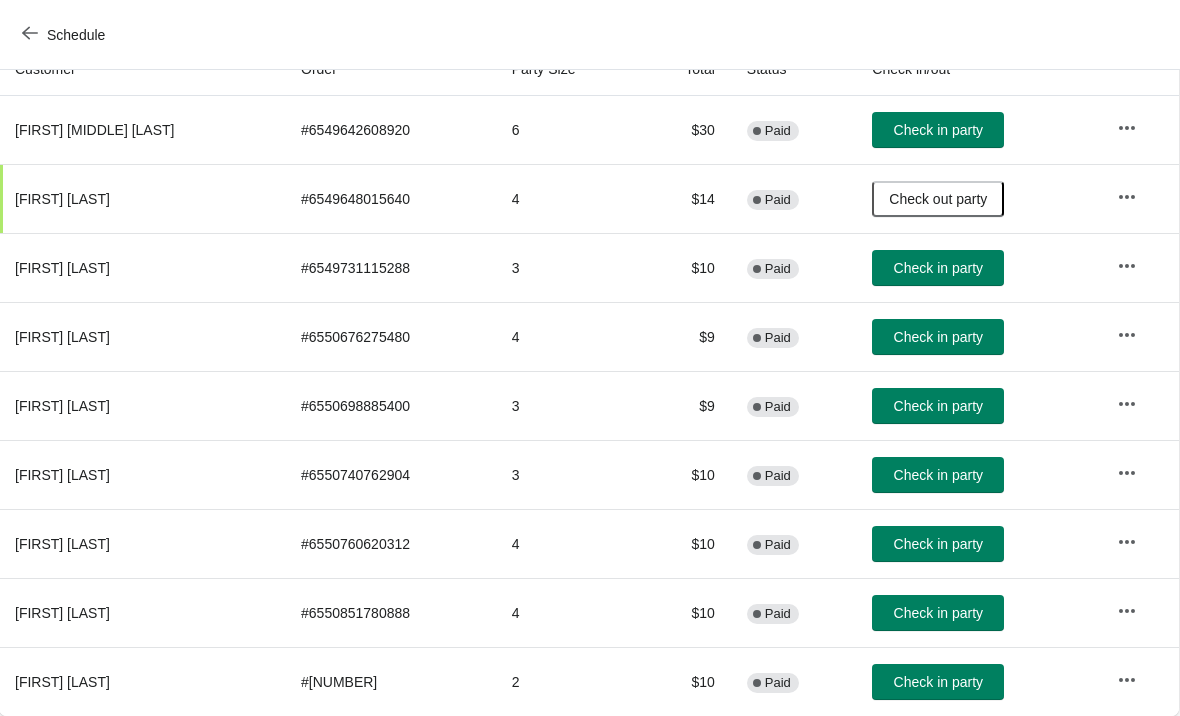 click on "Schedule" at bounding box center [65, 34] 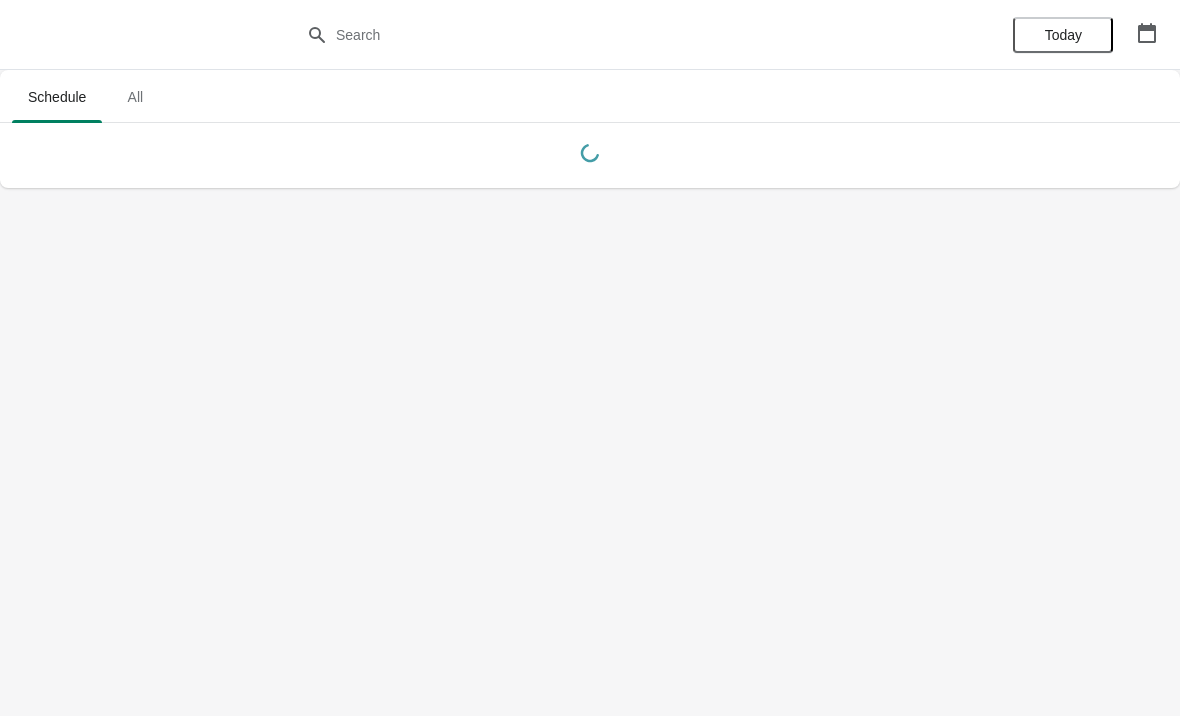 scroll, scrollTop: 0, scrollLeft: 0, axis: both 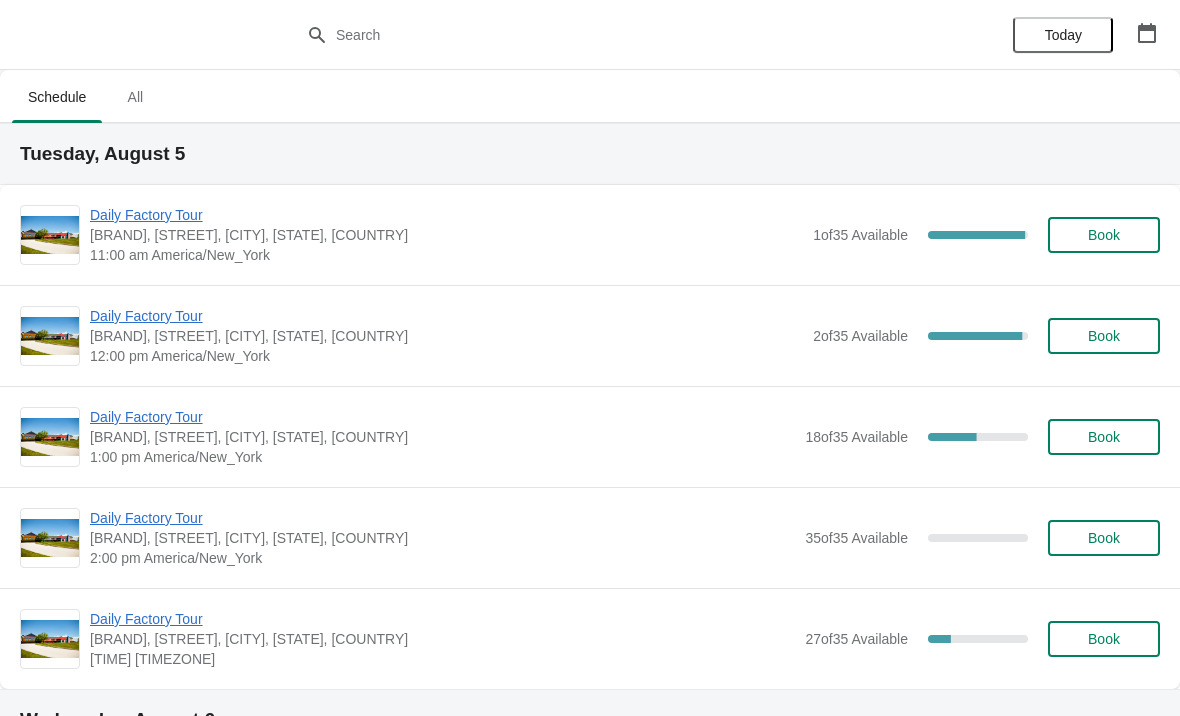 click on "Daily Factory Tour" at bounding box center [446, 215] 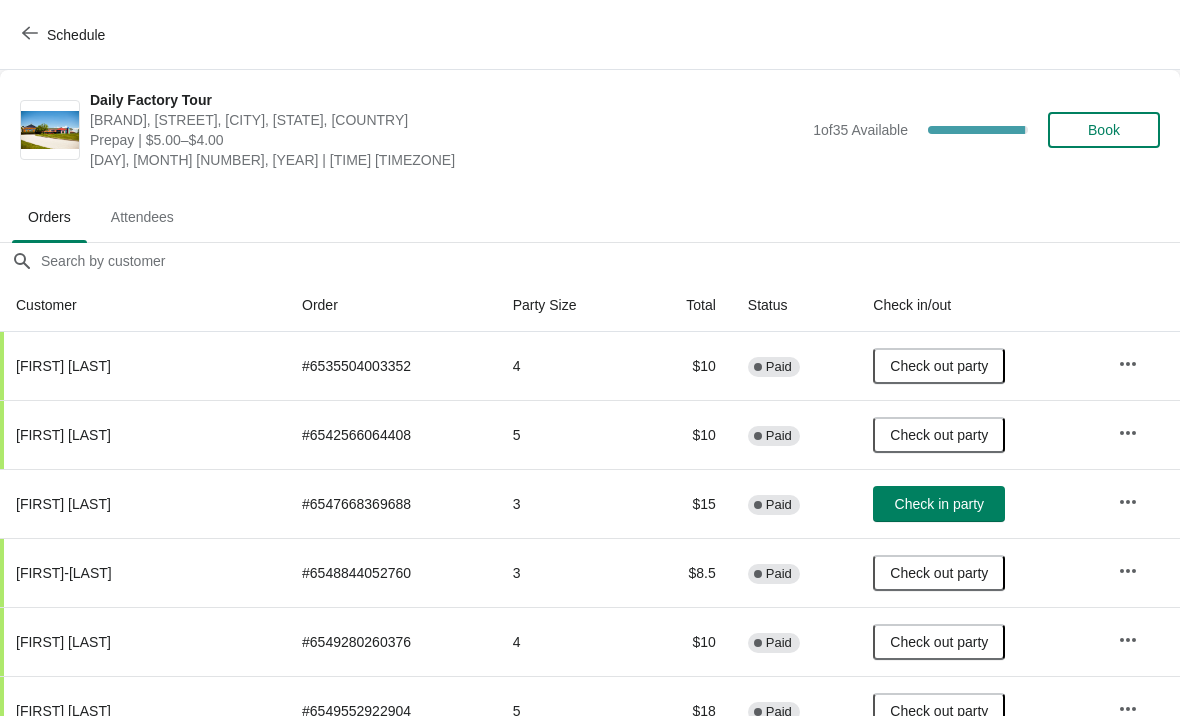 click on "Check in party" at bounding box center (939, 504) 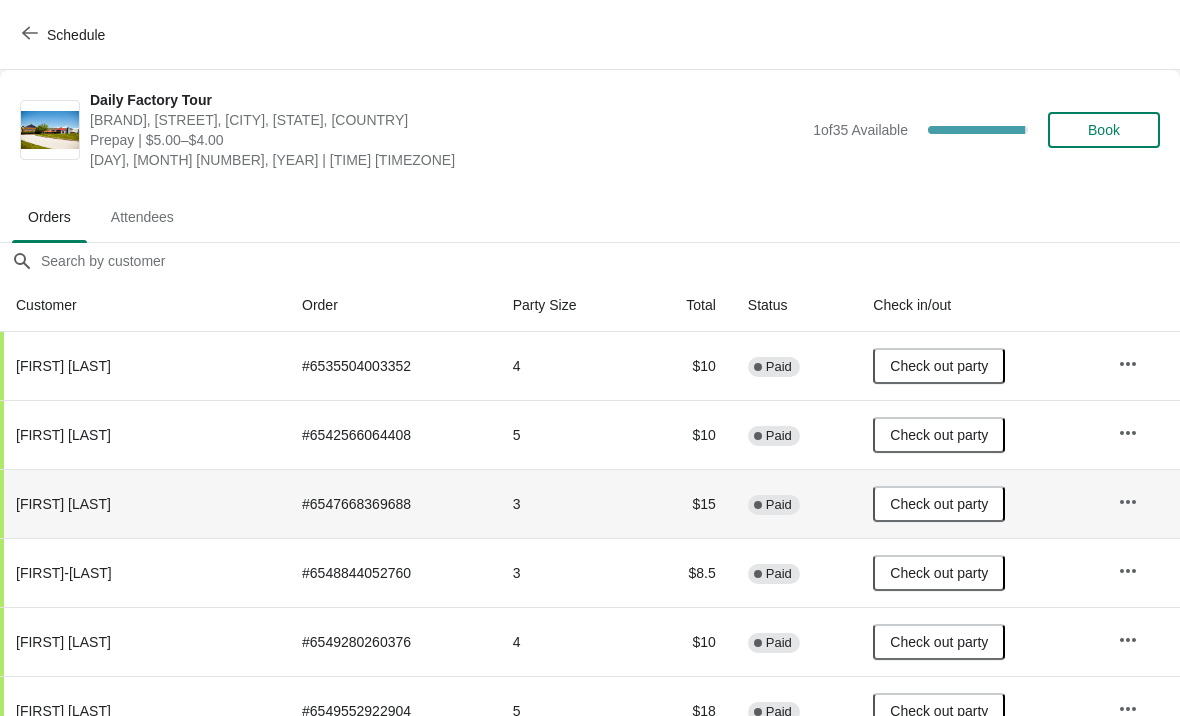 scroll, scrollTop: 0, scrollLeft: 0, axis: both 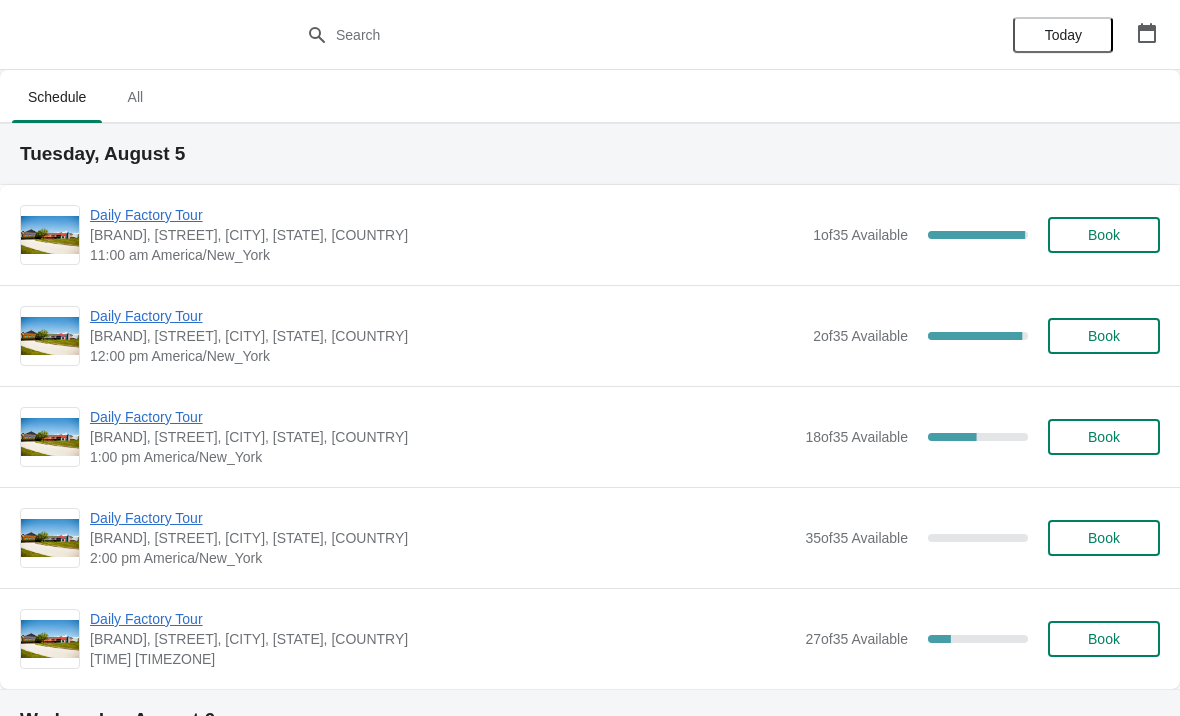 click on "Daily Factory Tour" at bounding box center (446, 316) 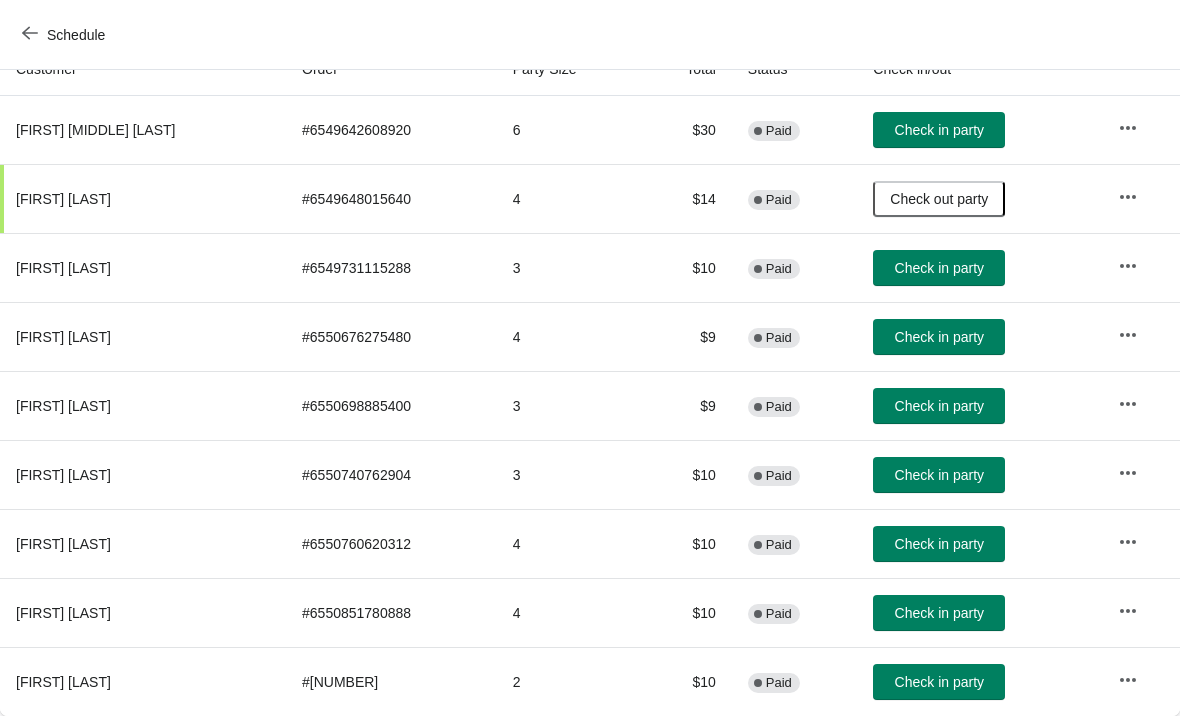 scroll, scrollTop: 236, scrollLeft: 0, axis: vertical 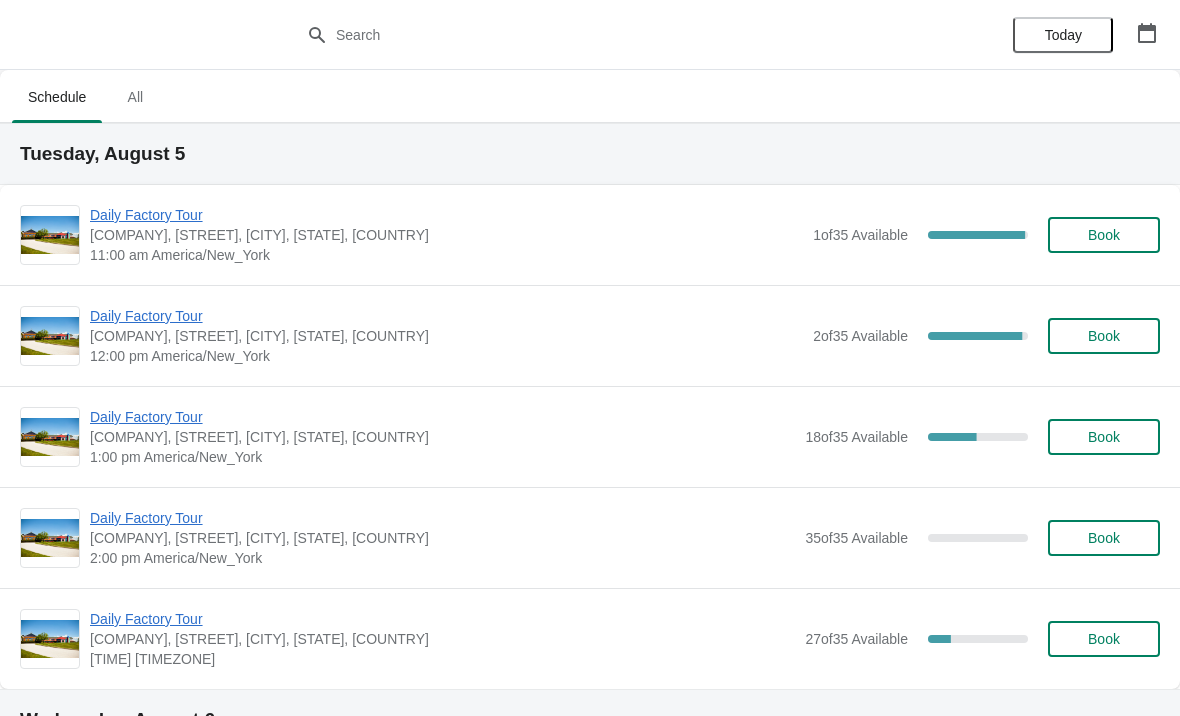 click on "Daily Factory Tour" at bounding box center (446, 316) 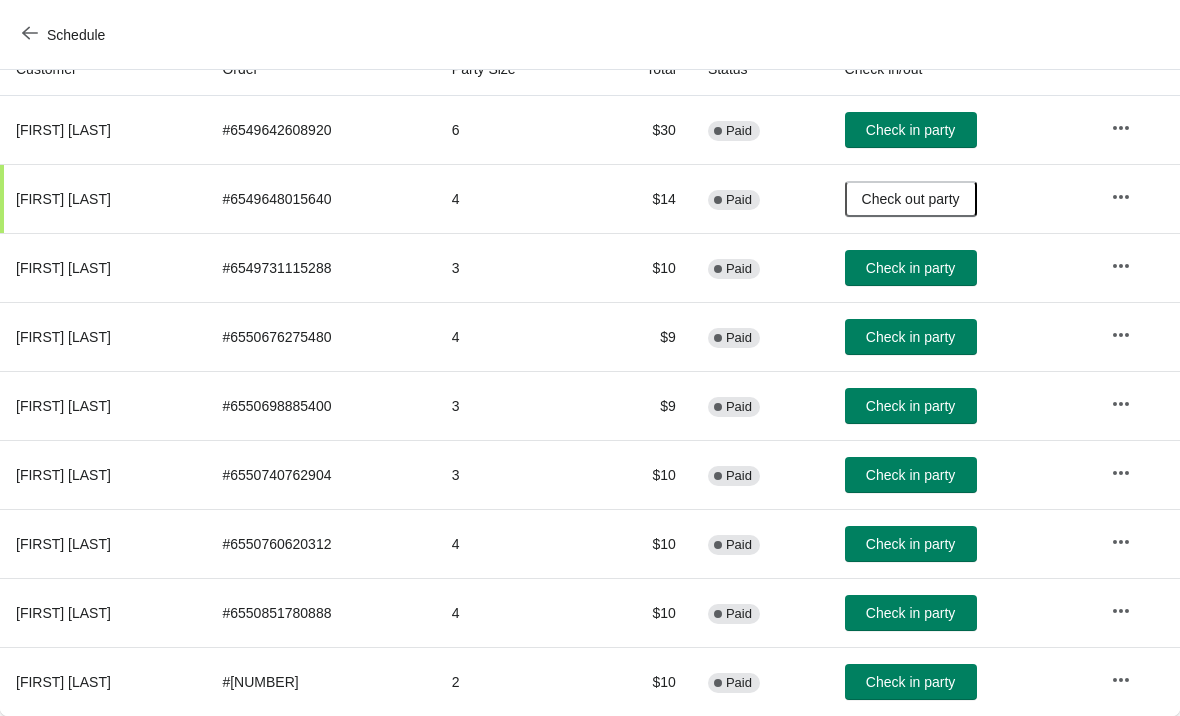 scroll, scrollTop: 236, scrollLeft: 0, axis: vertical 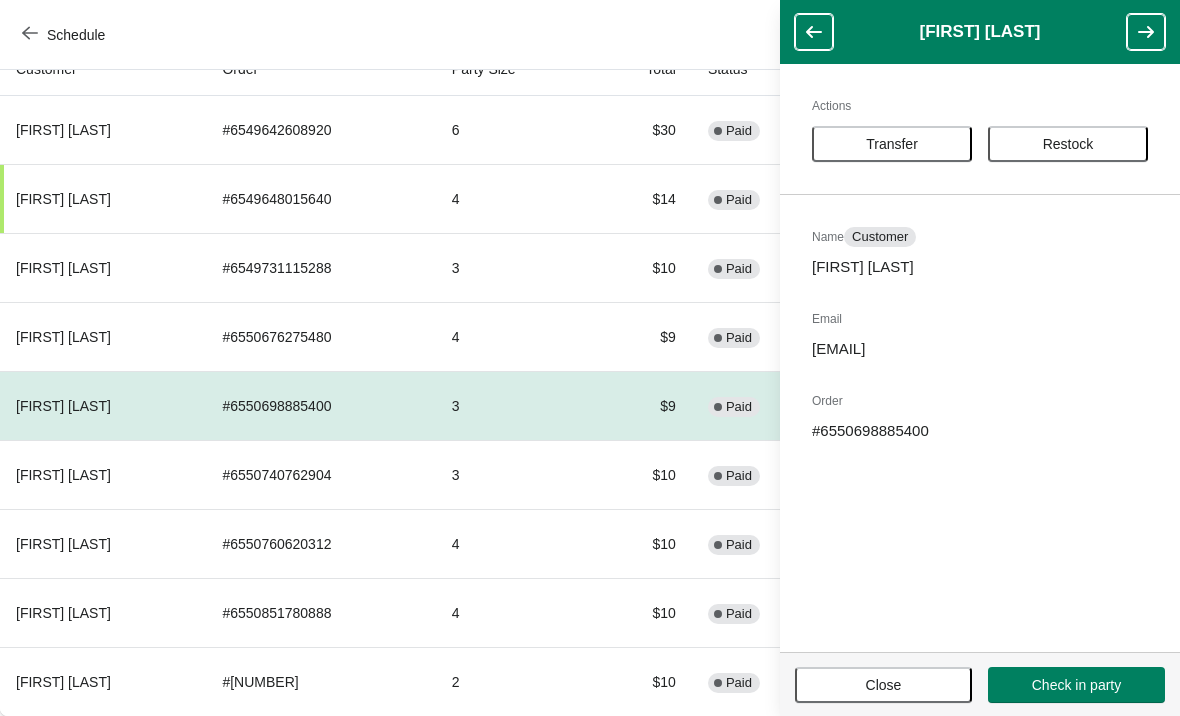 click on "Close" at bounding box center [883, 685] 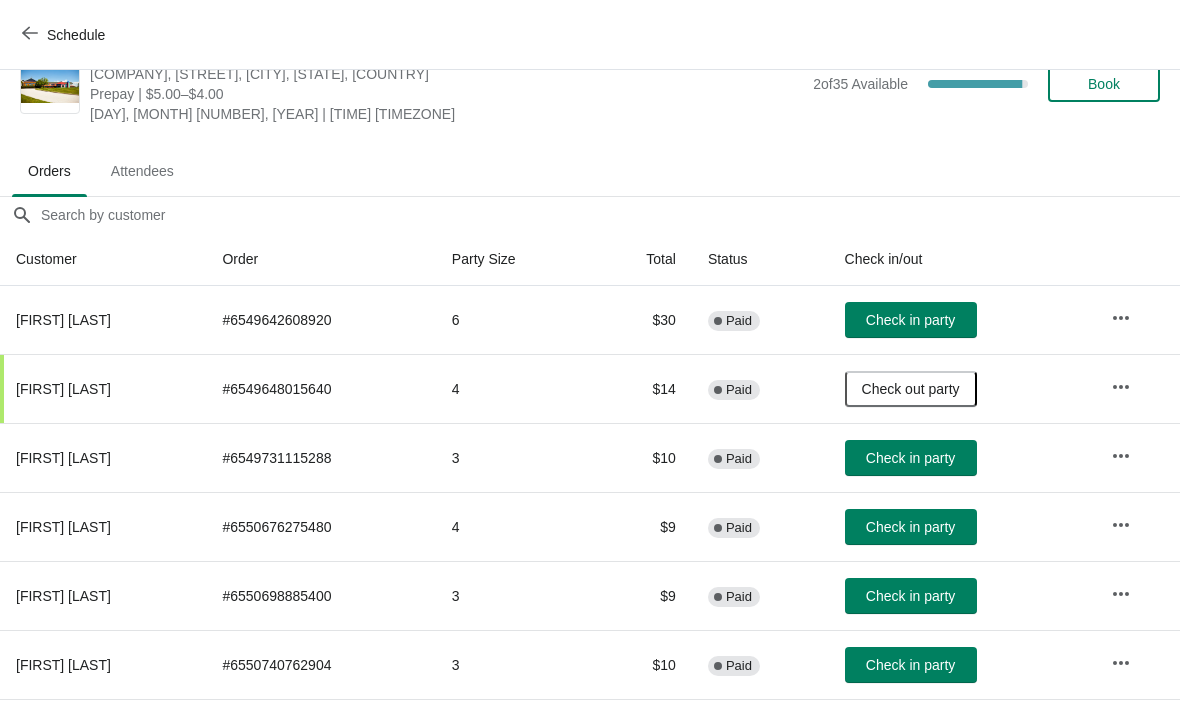scroll, scrollTop: 47, scrollLeft: 0, axis: vertical 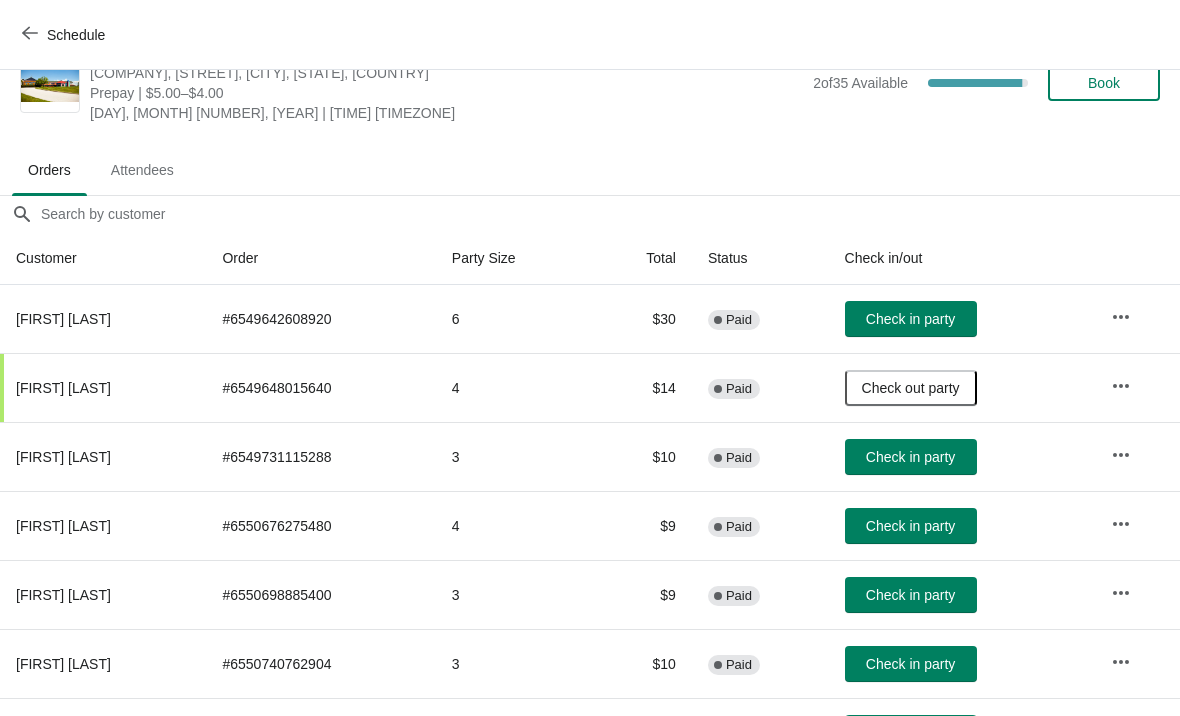 click on "Check in party" at bounding box center [910, 526] 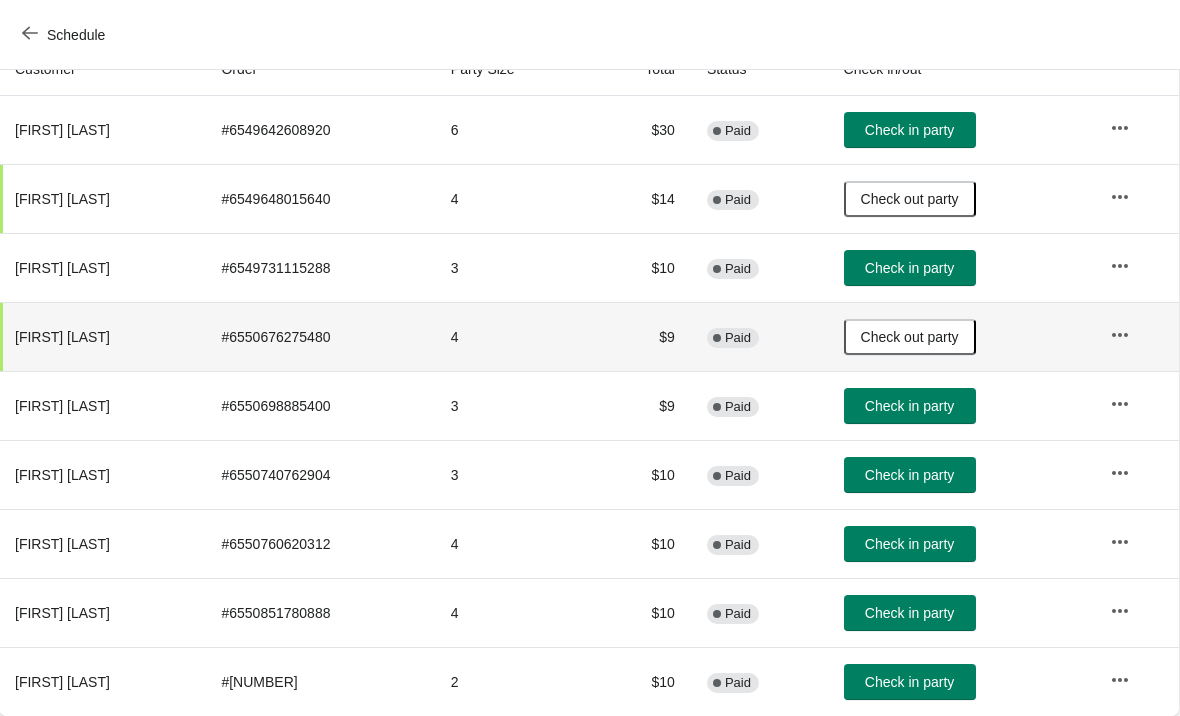 scroll, scrollTop: 236, scrollLeft: 1, axis: both 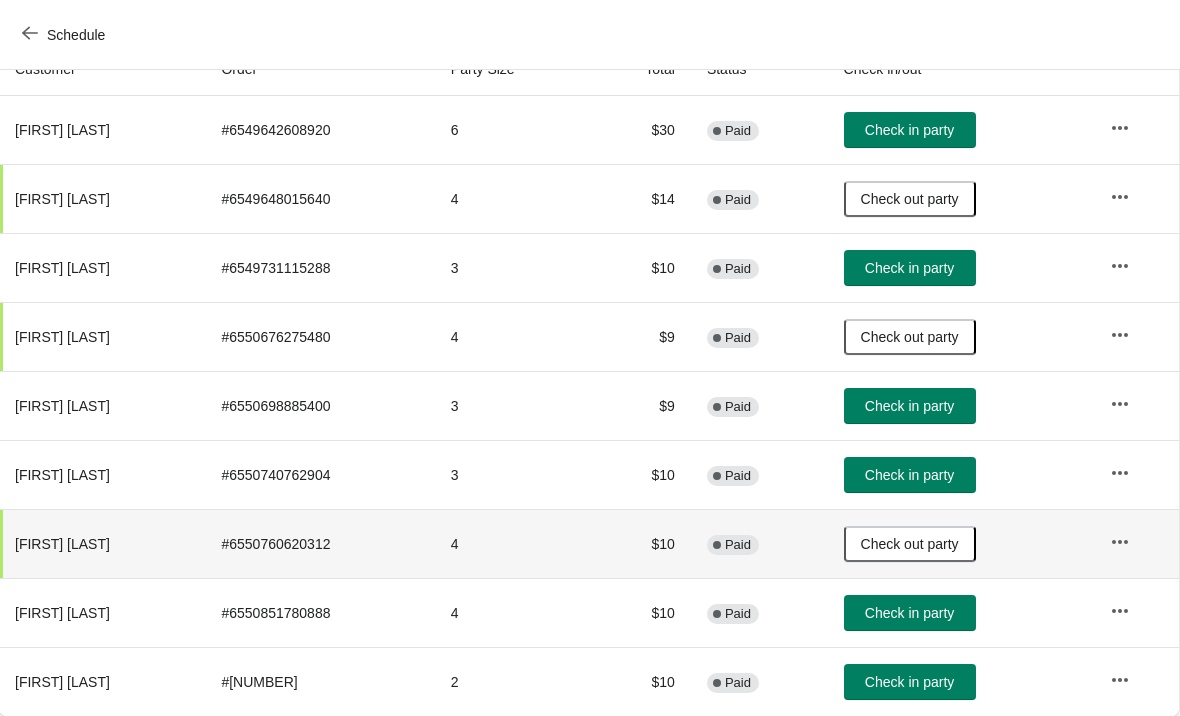 click on "Check in party" at bounding box center [910, 682] 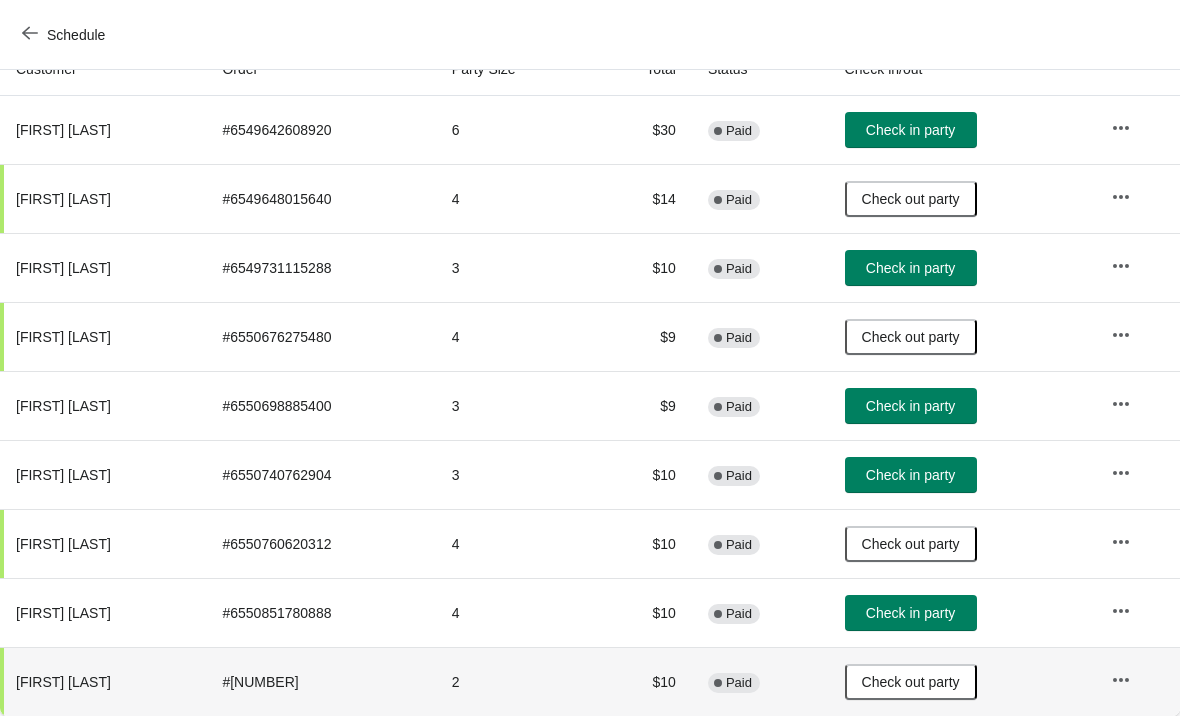 scroll, scrollTop: 236, scrollLeft: 0, axis: vertical 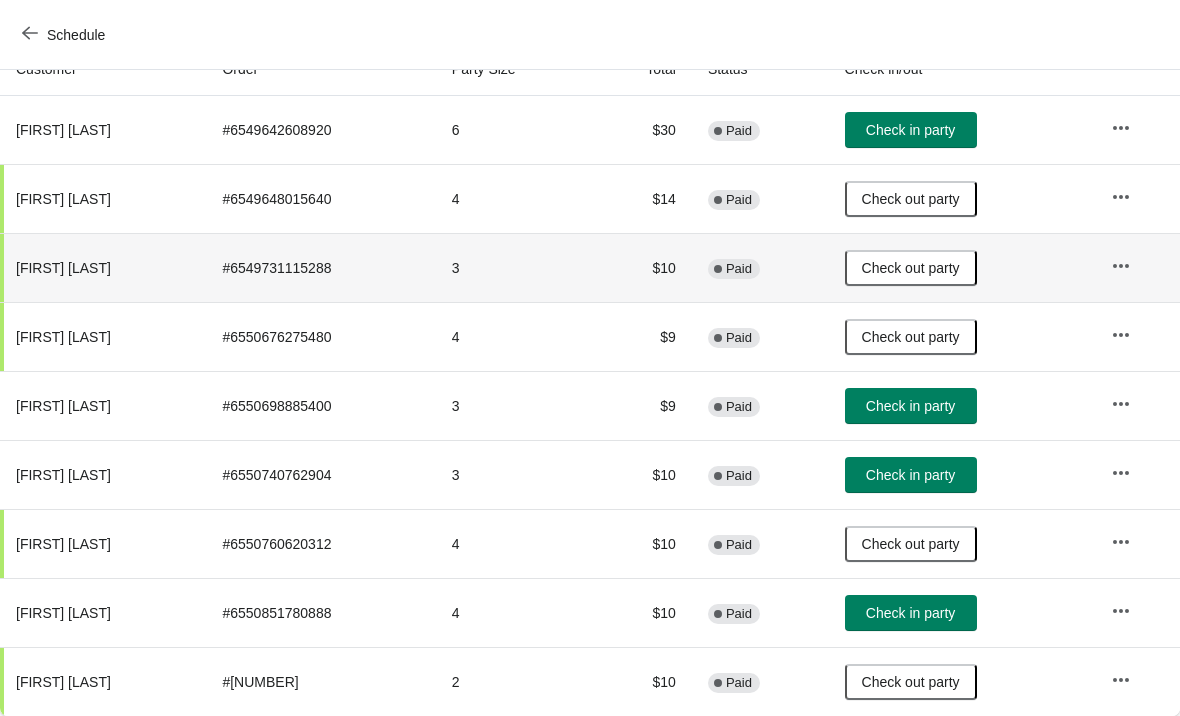 click on "Check in party" at bounding box center [911, 613] 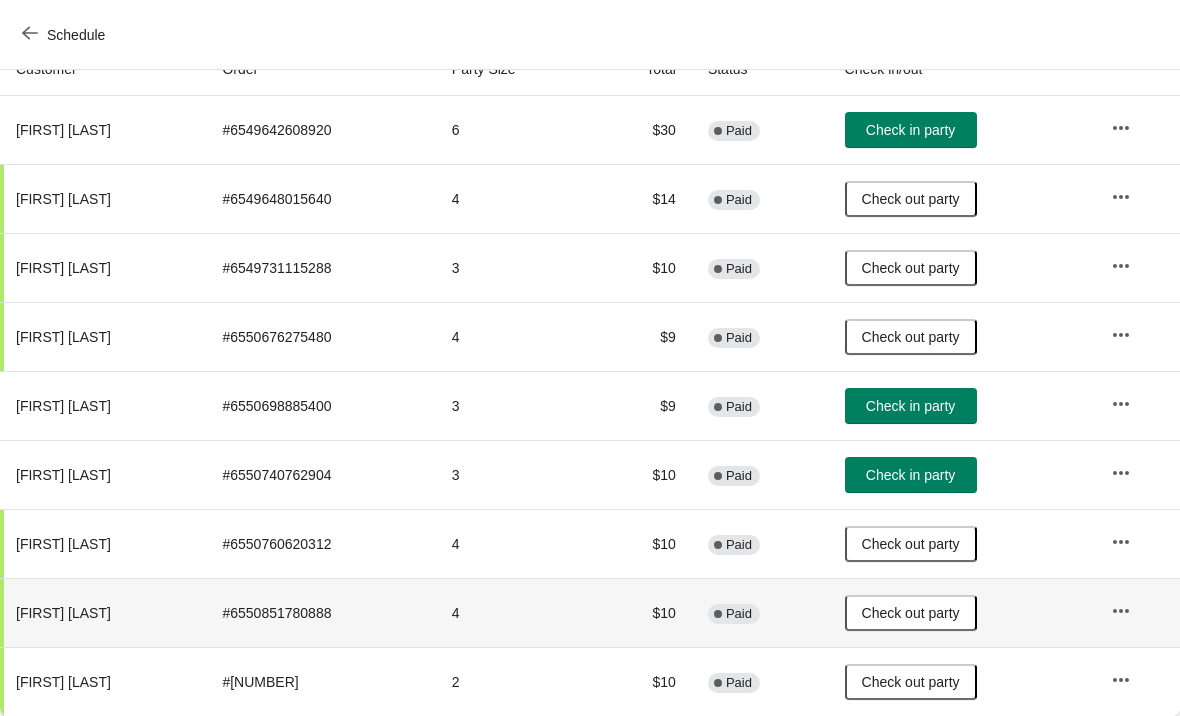 click on "Check in party" at bounding box center [910, 130] 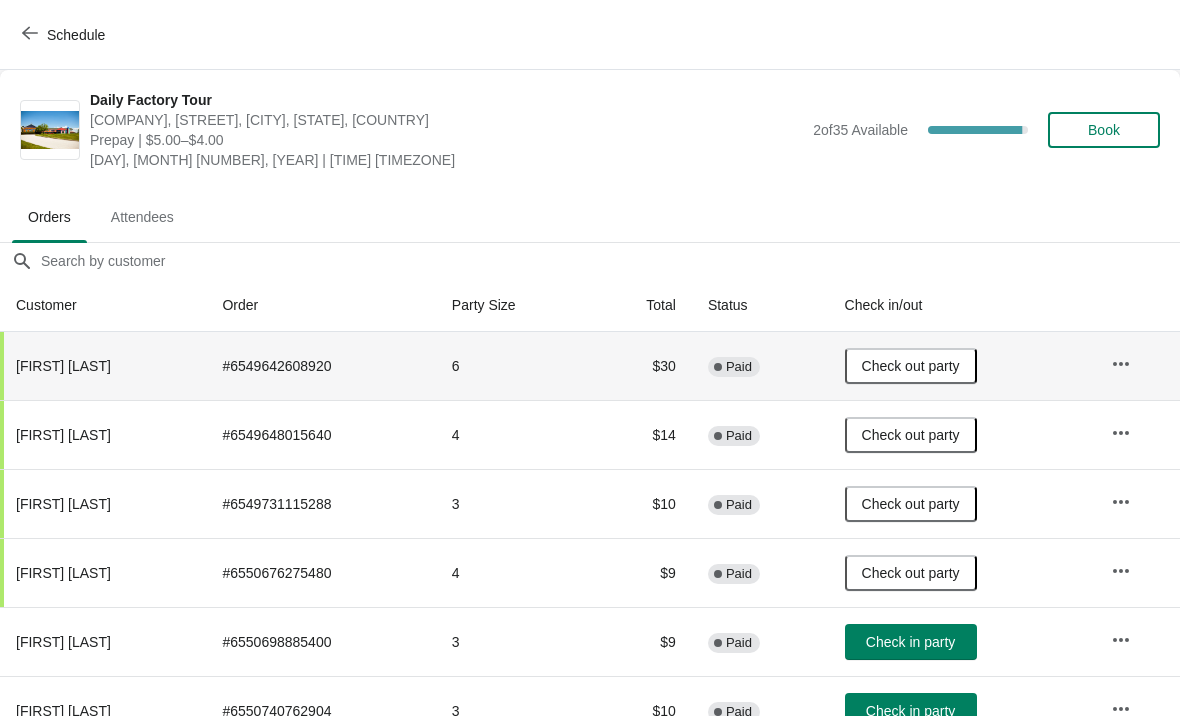 scroll, scrollTop: 0, scrollLeft: 0, axis: both 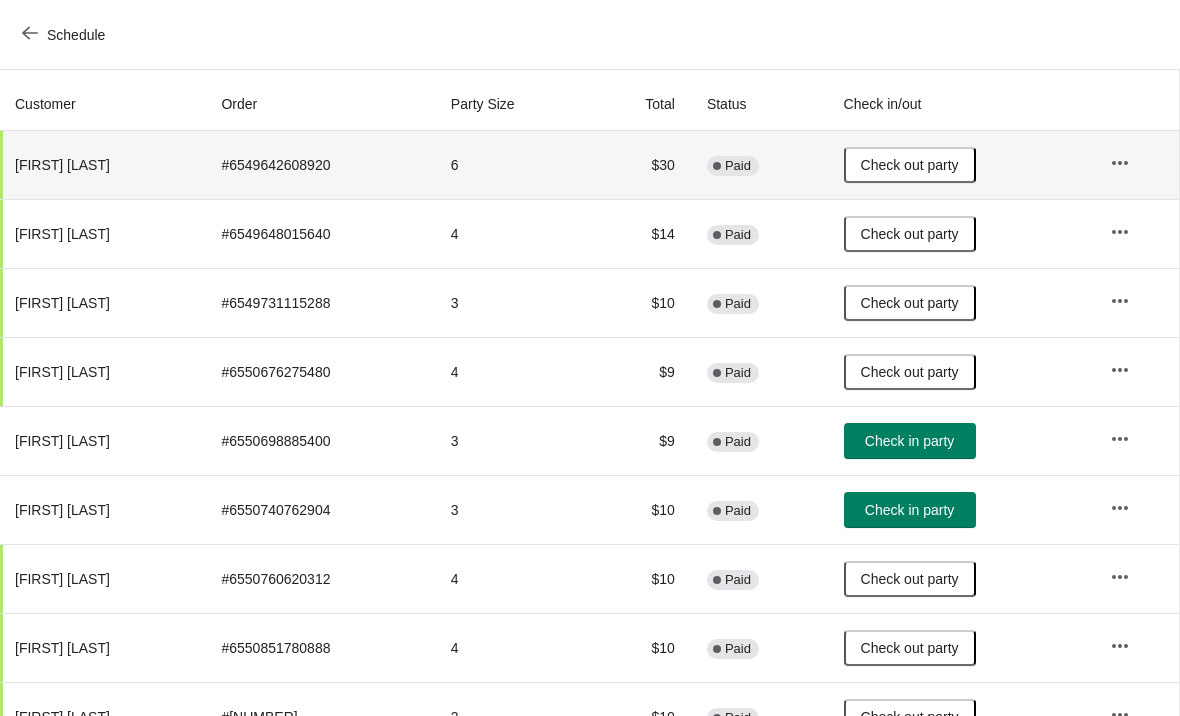 click on "Schedule" at bounding box center [65, 35] 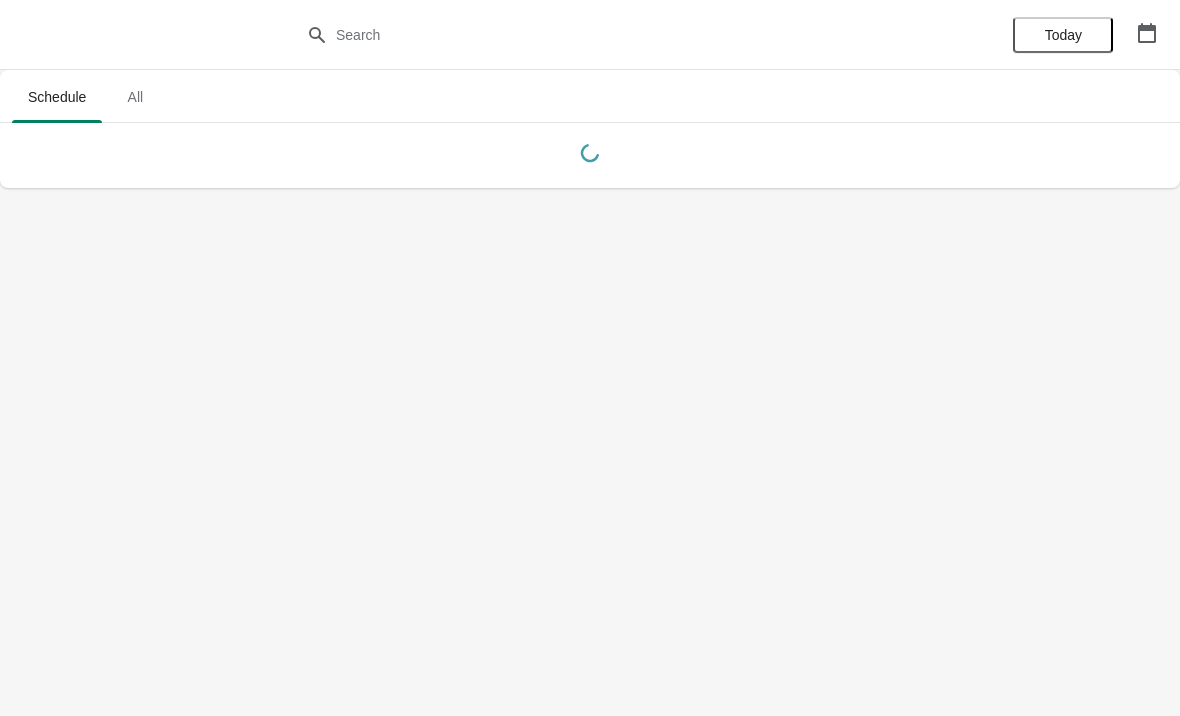 scroll, scrollTop: 0, scrollLeft: 0, axis: both 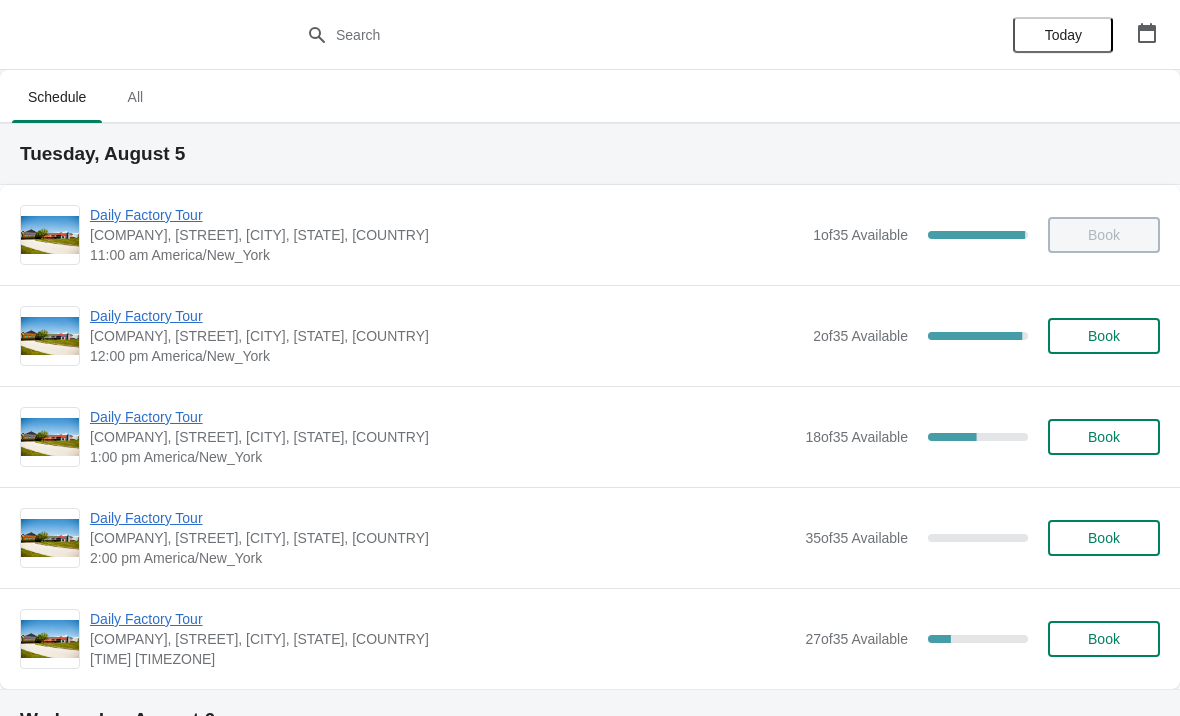 click on "Daily Factory Tour" at bounding box center (442, 417) 